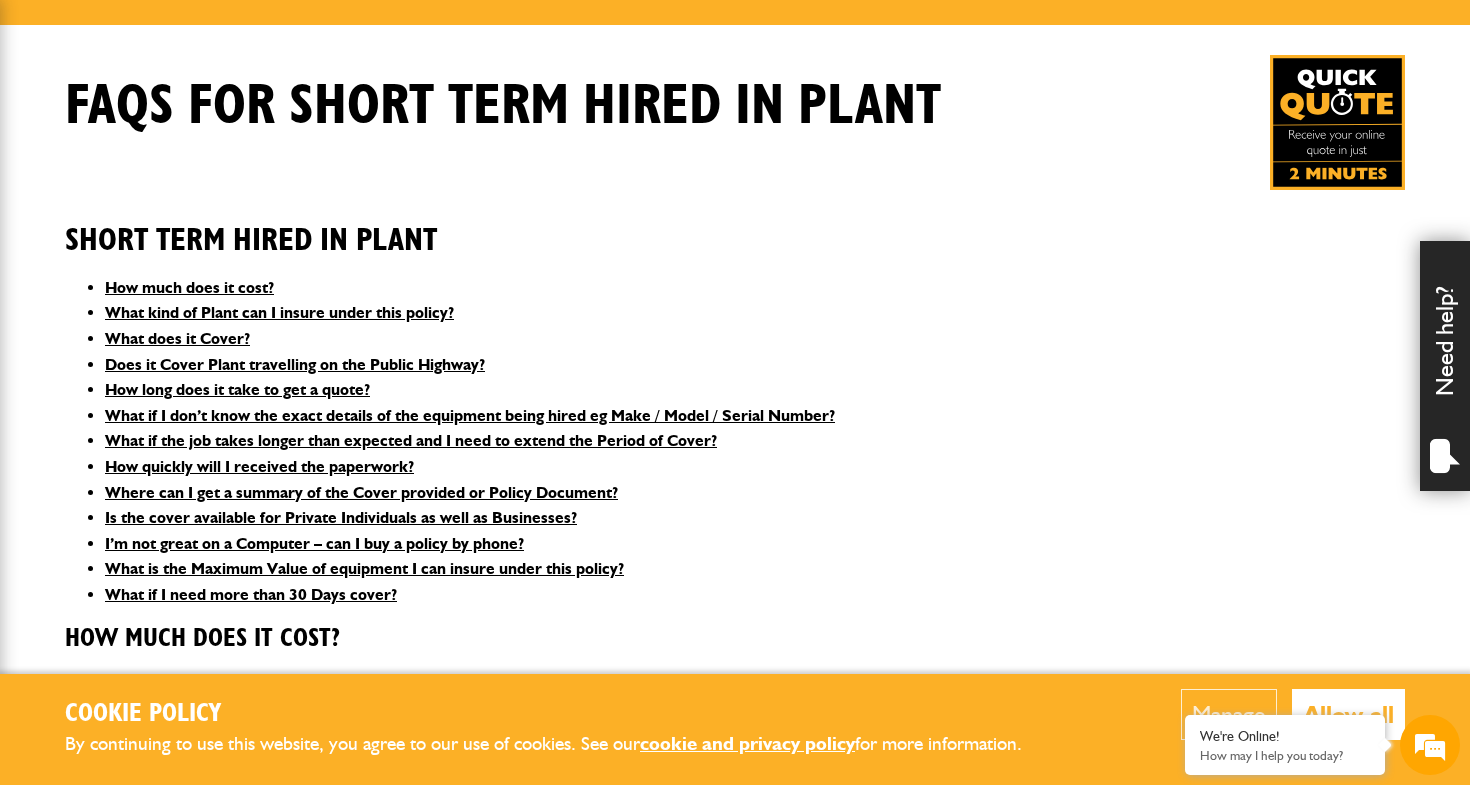 scroll, scrollTop: 360, scrollLeft: 0, axis: vertical 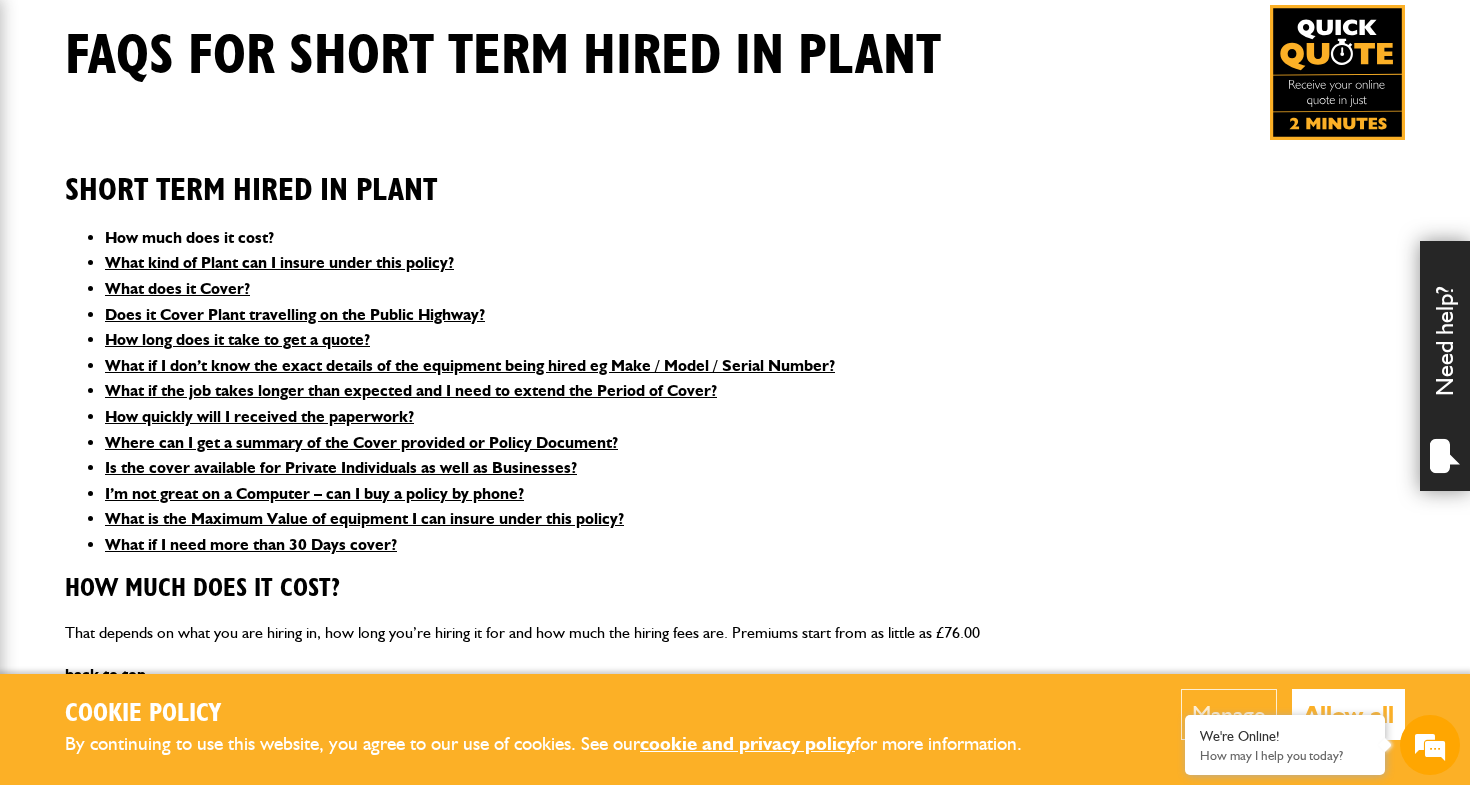 click on "How much does it cost?" at bounding box center [189, 237] 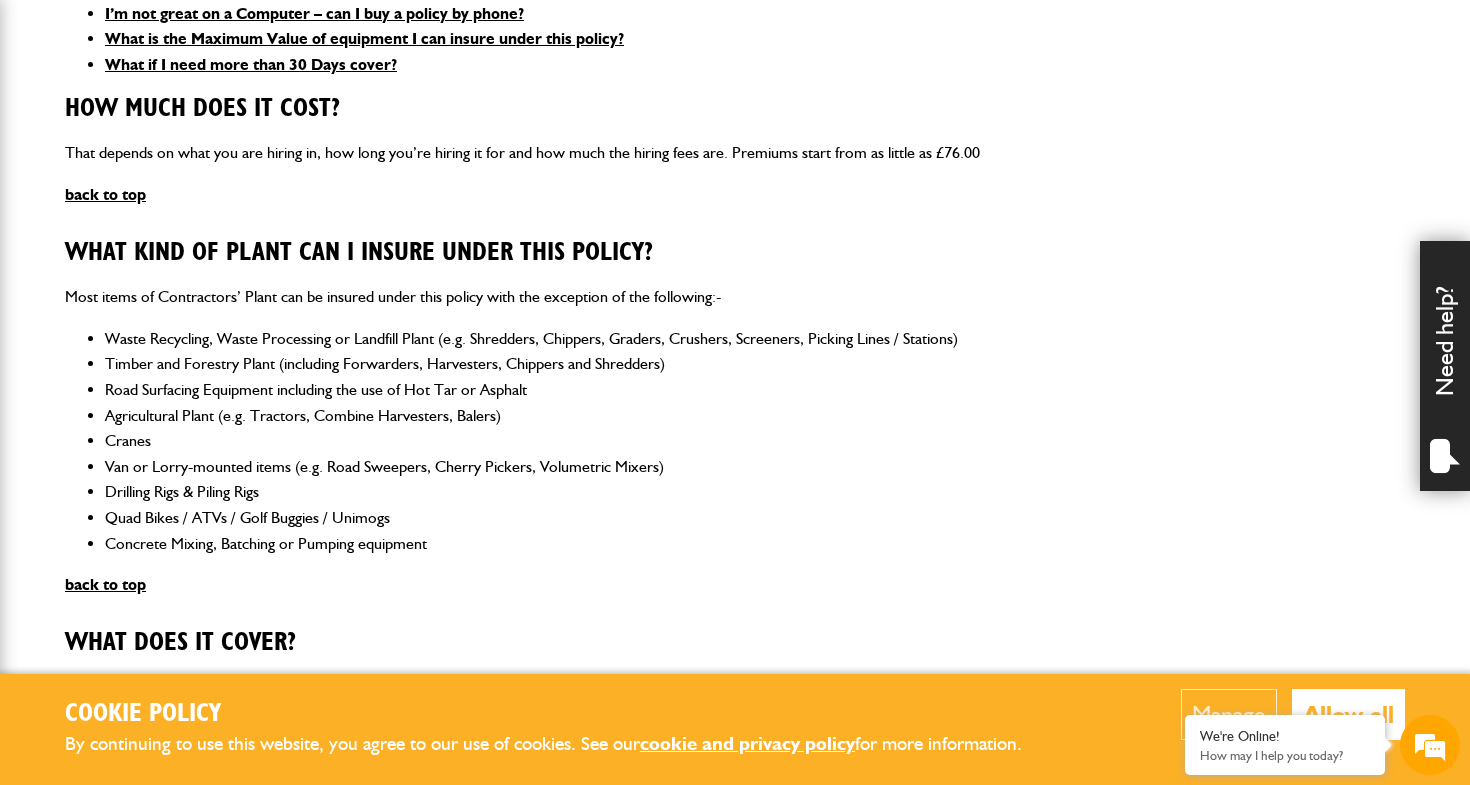 scroll, scrollTop: 838, scrollLeft: 0, axis: vertical 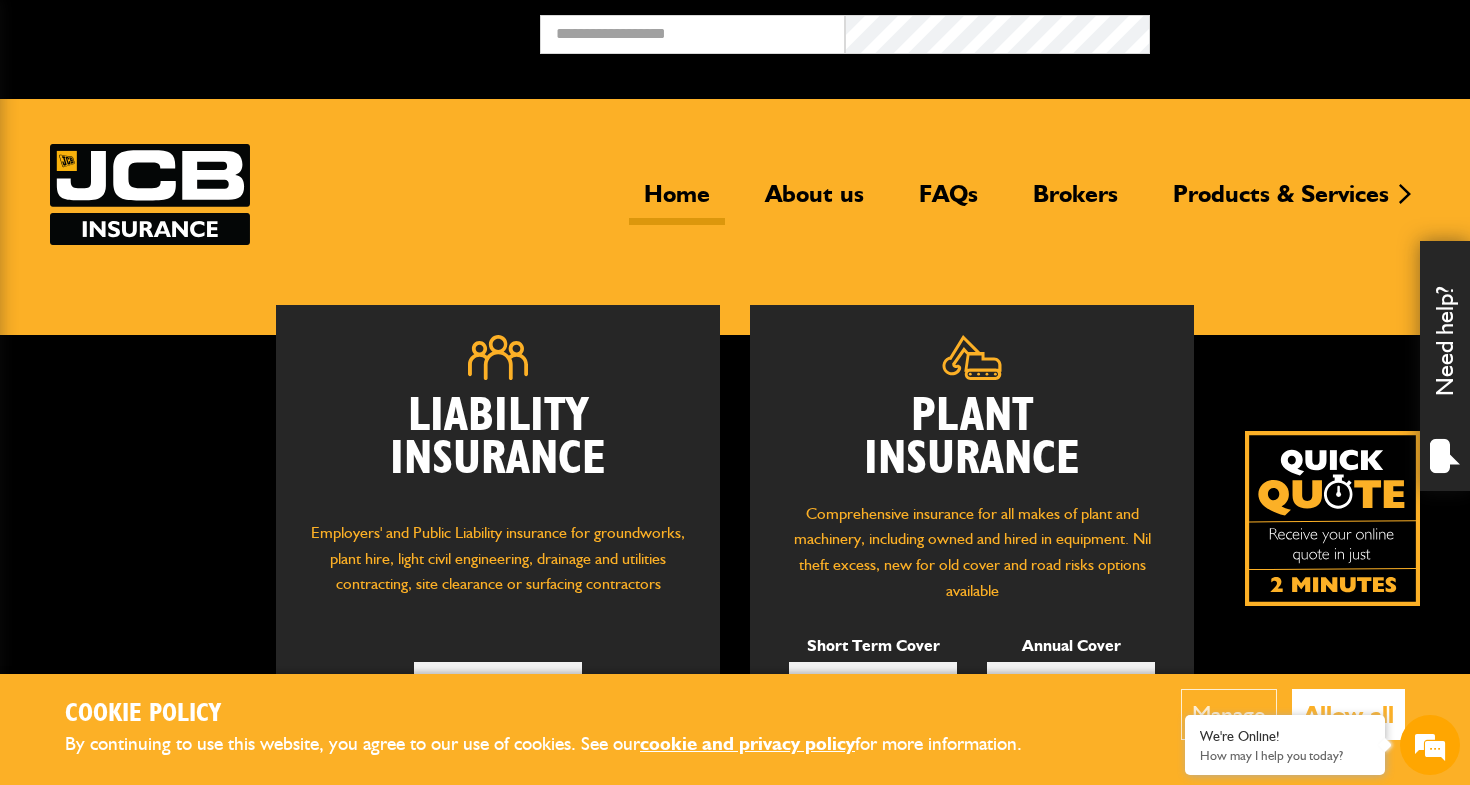 click on "Allow all" at bounding box center (1348, 714) 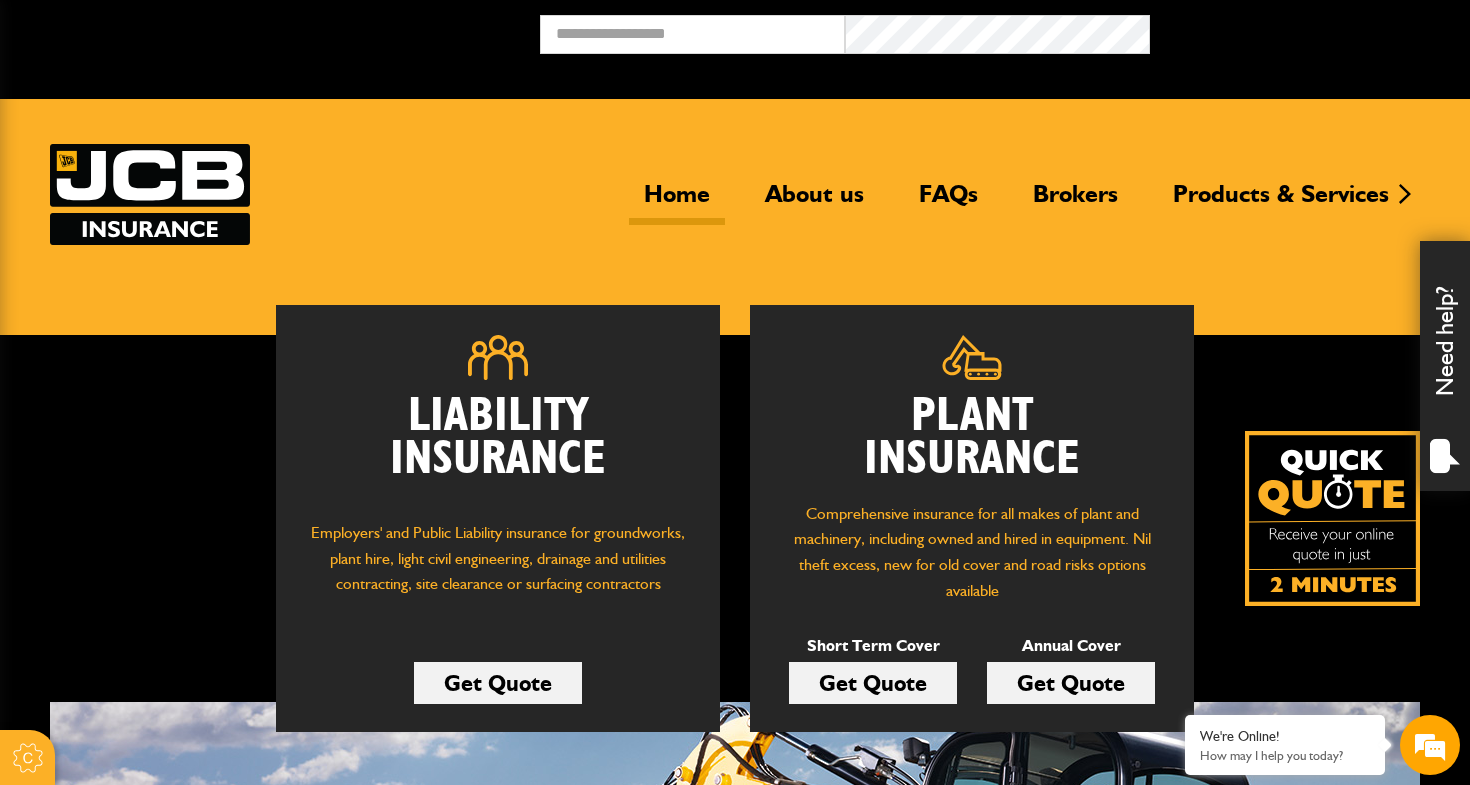 click on "Get Quote" at bounding box center [873, 683] 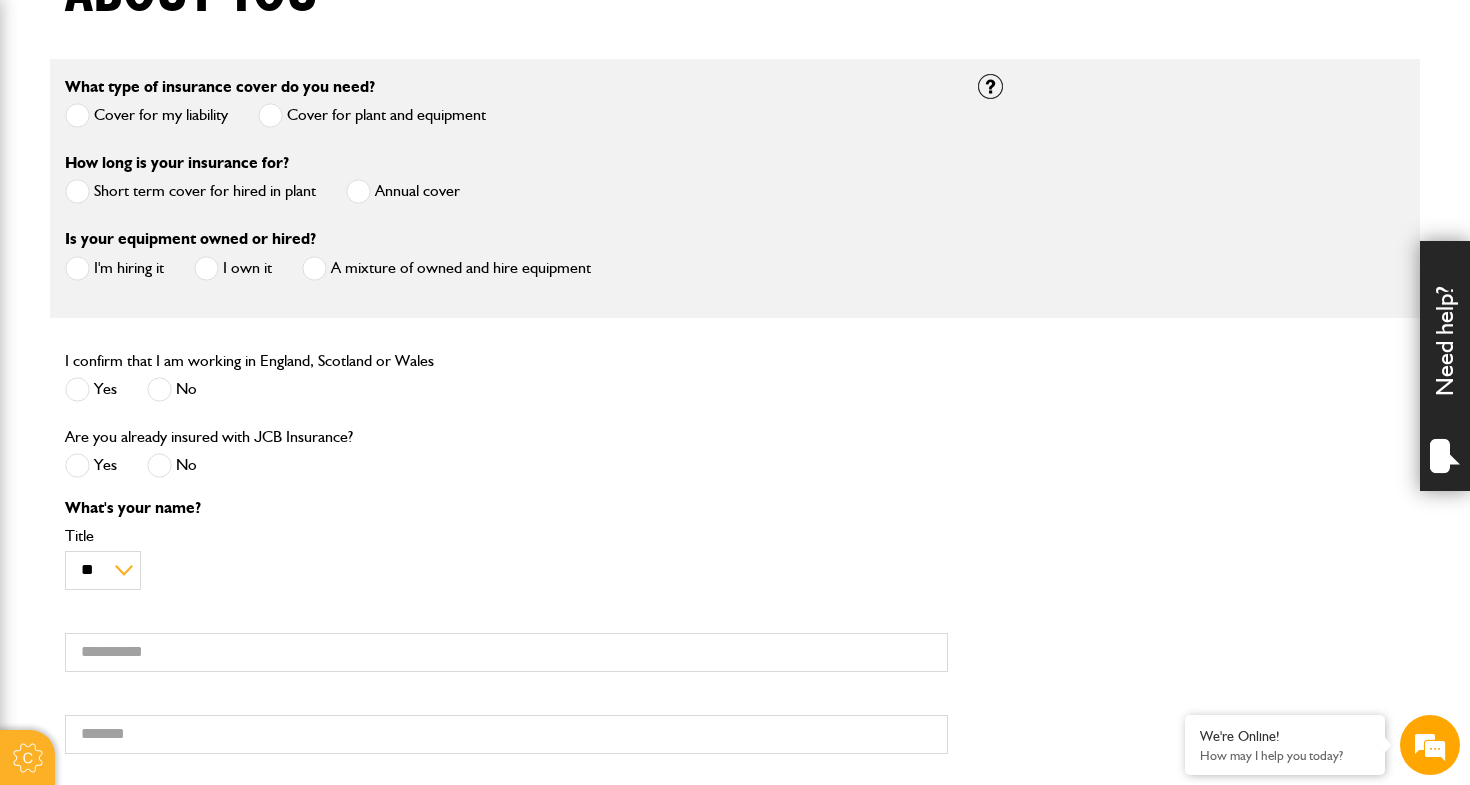 scroll, scrollTop: 544, scrollLeft: 0, axis: vertical 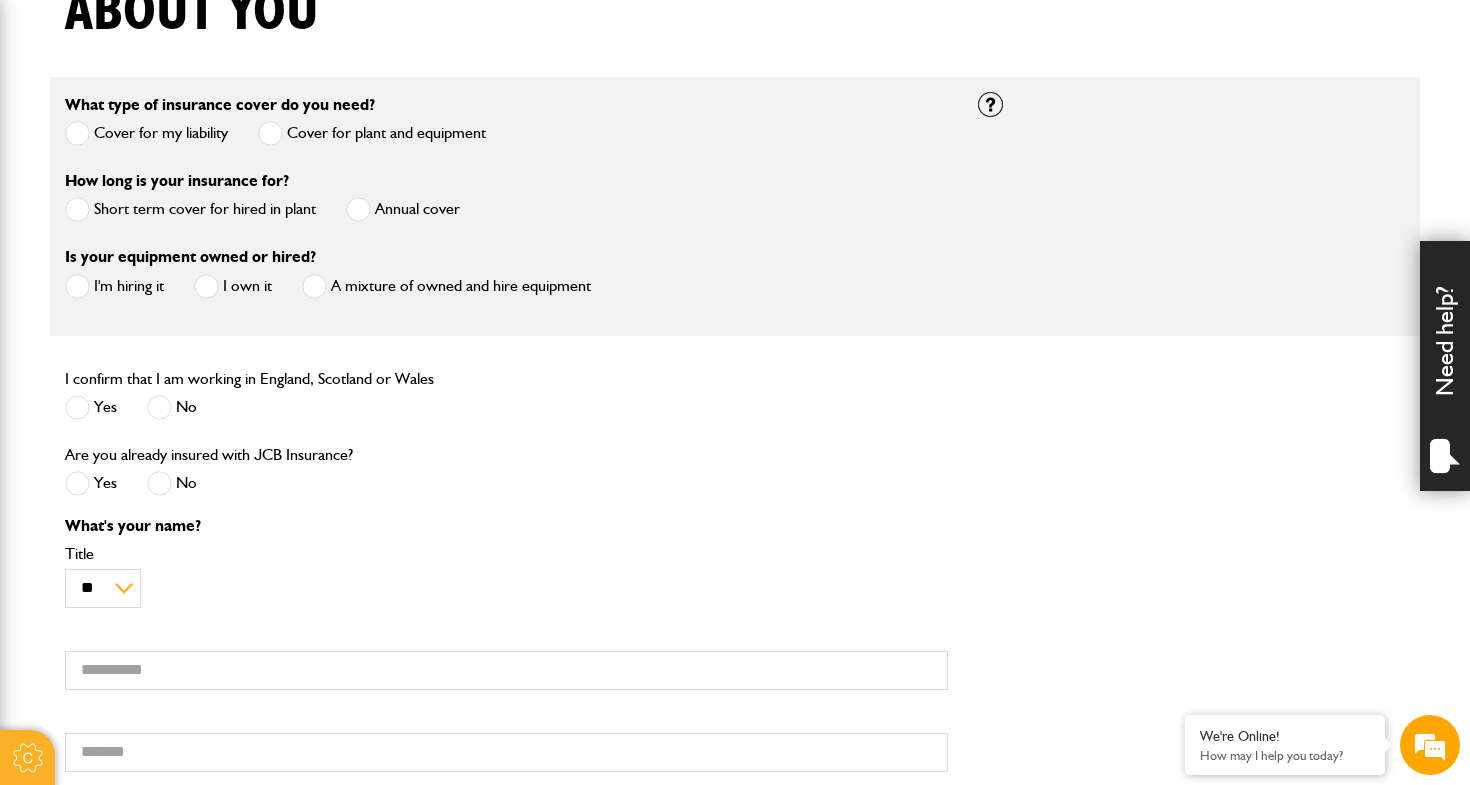 click on "Short term cover for hired in plant" at bounding box center (190, 209) 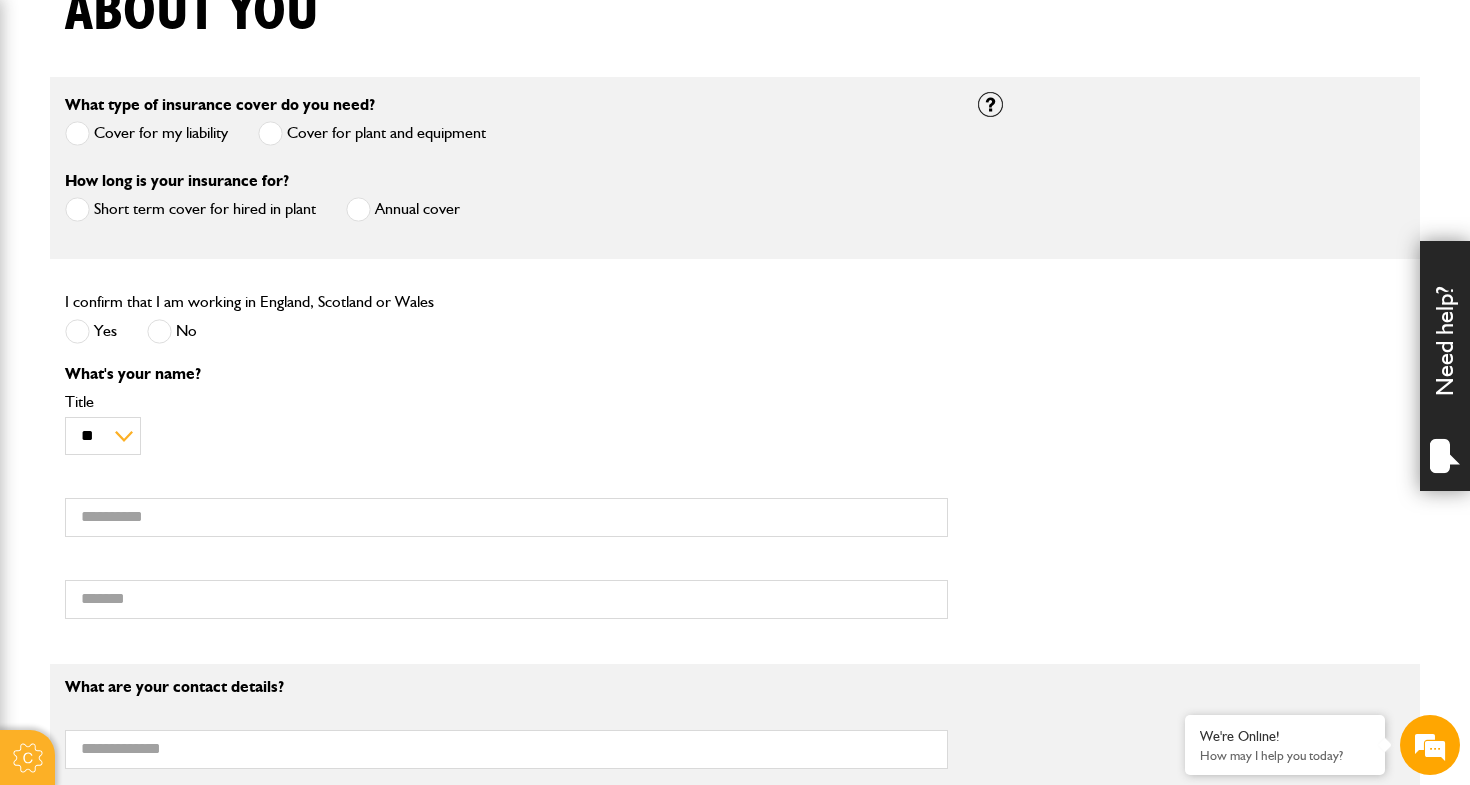 scroll, scrollTop: 0, scrollLeft: 0, axis: both 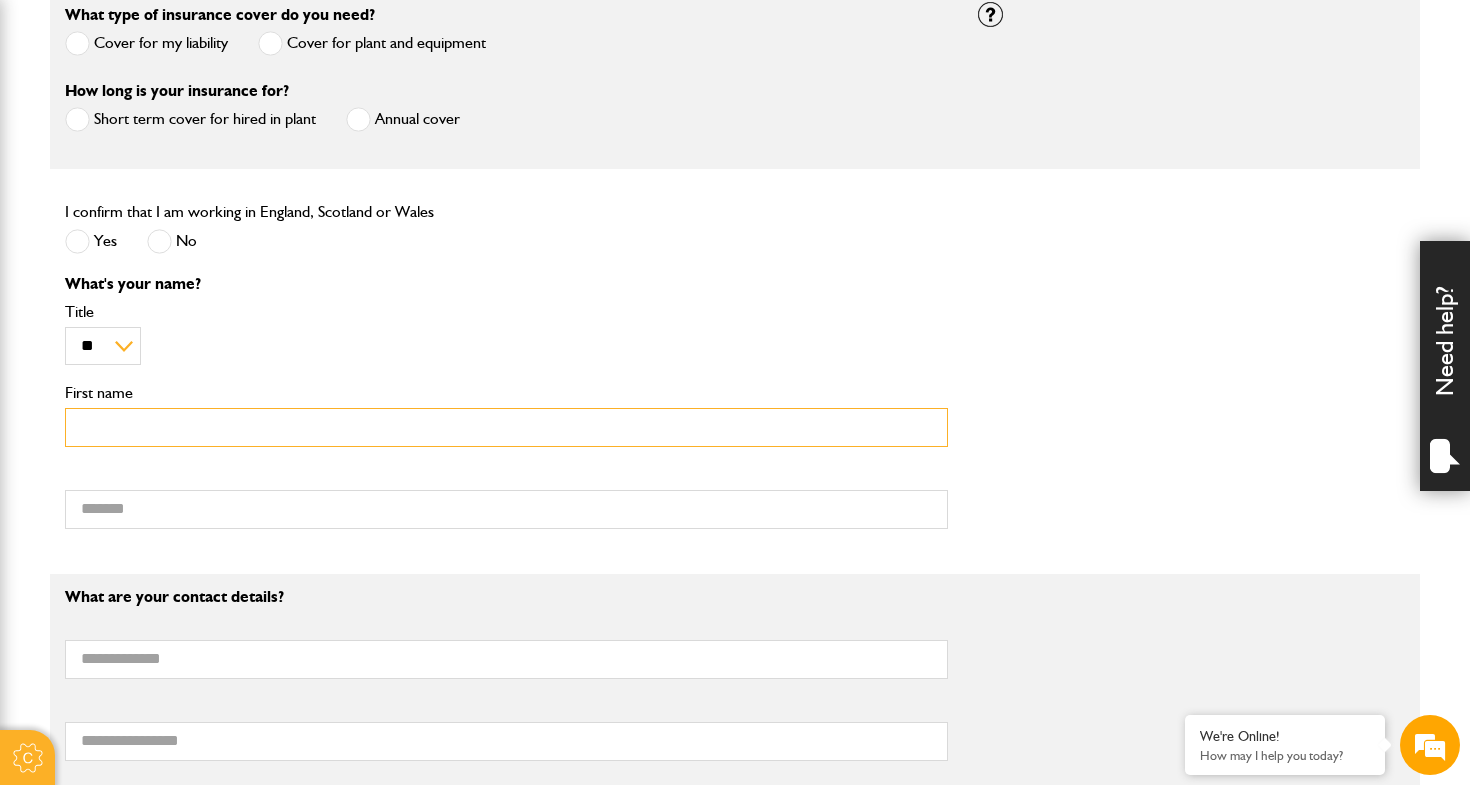 click on "First name" at bounding box center (506, 427) 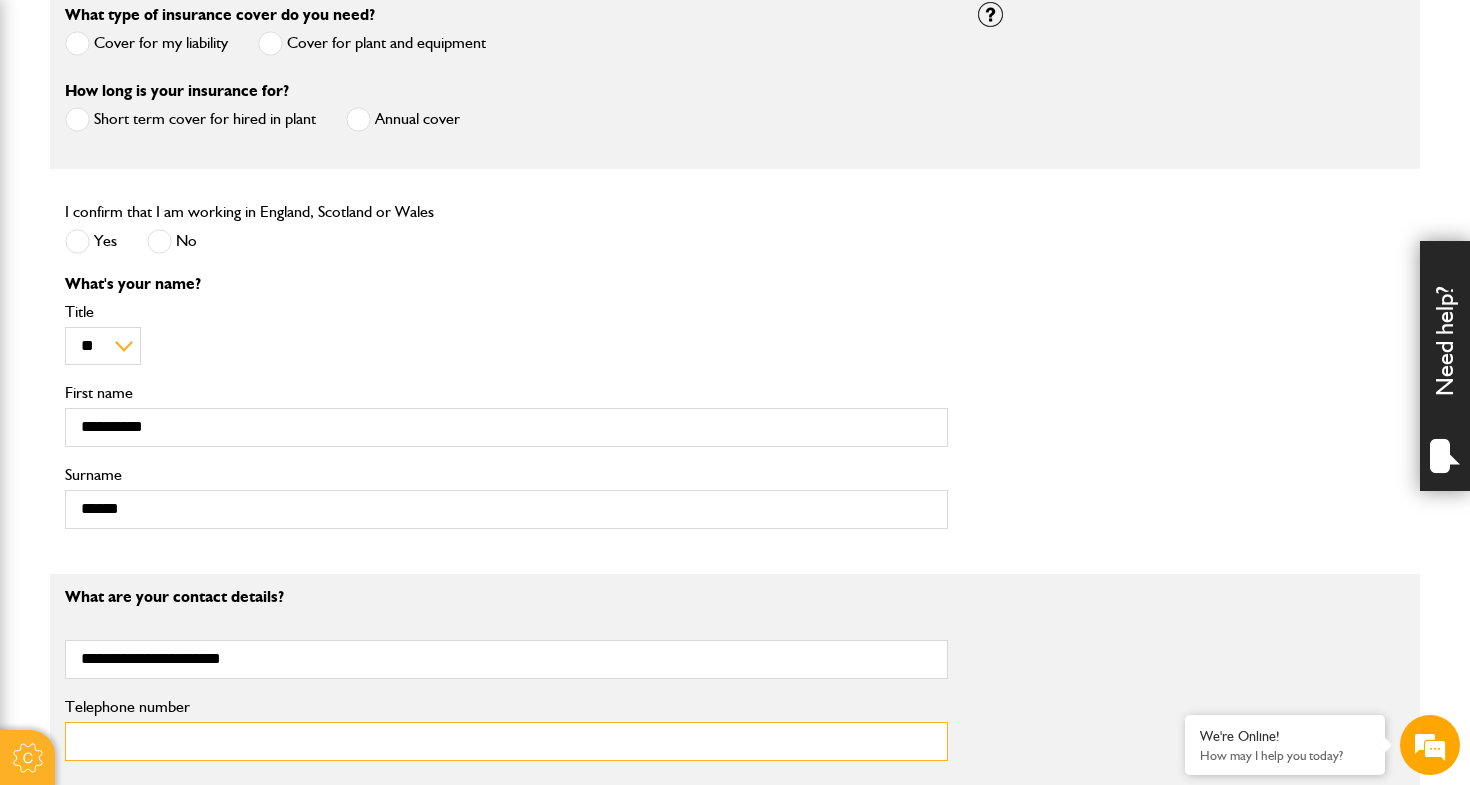 type on "**********" 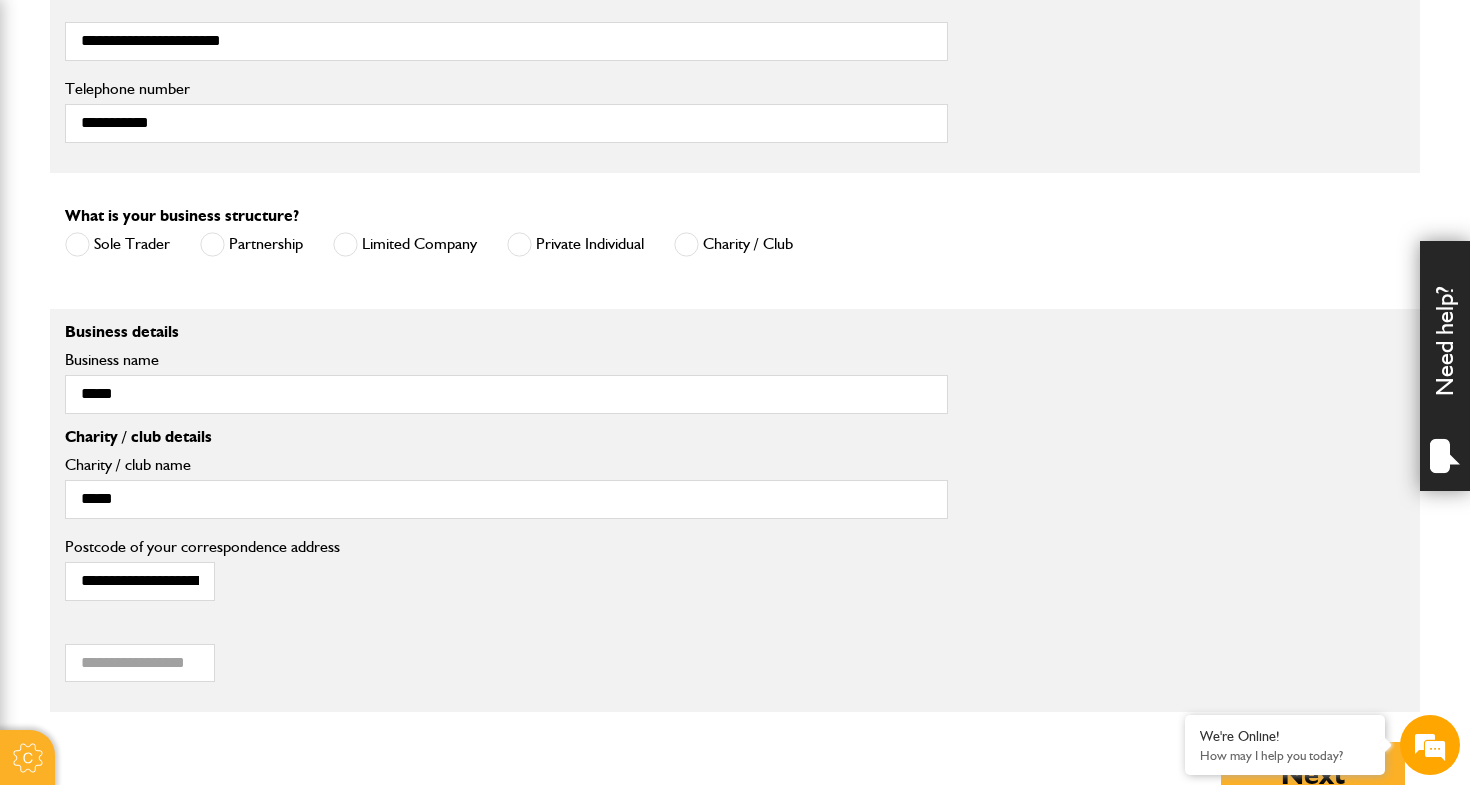 scroll, scrollTop: 1255, scrollLeft: 0, axis: vertical 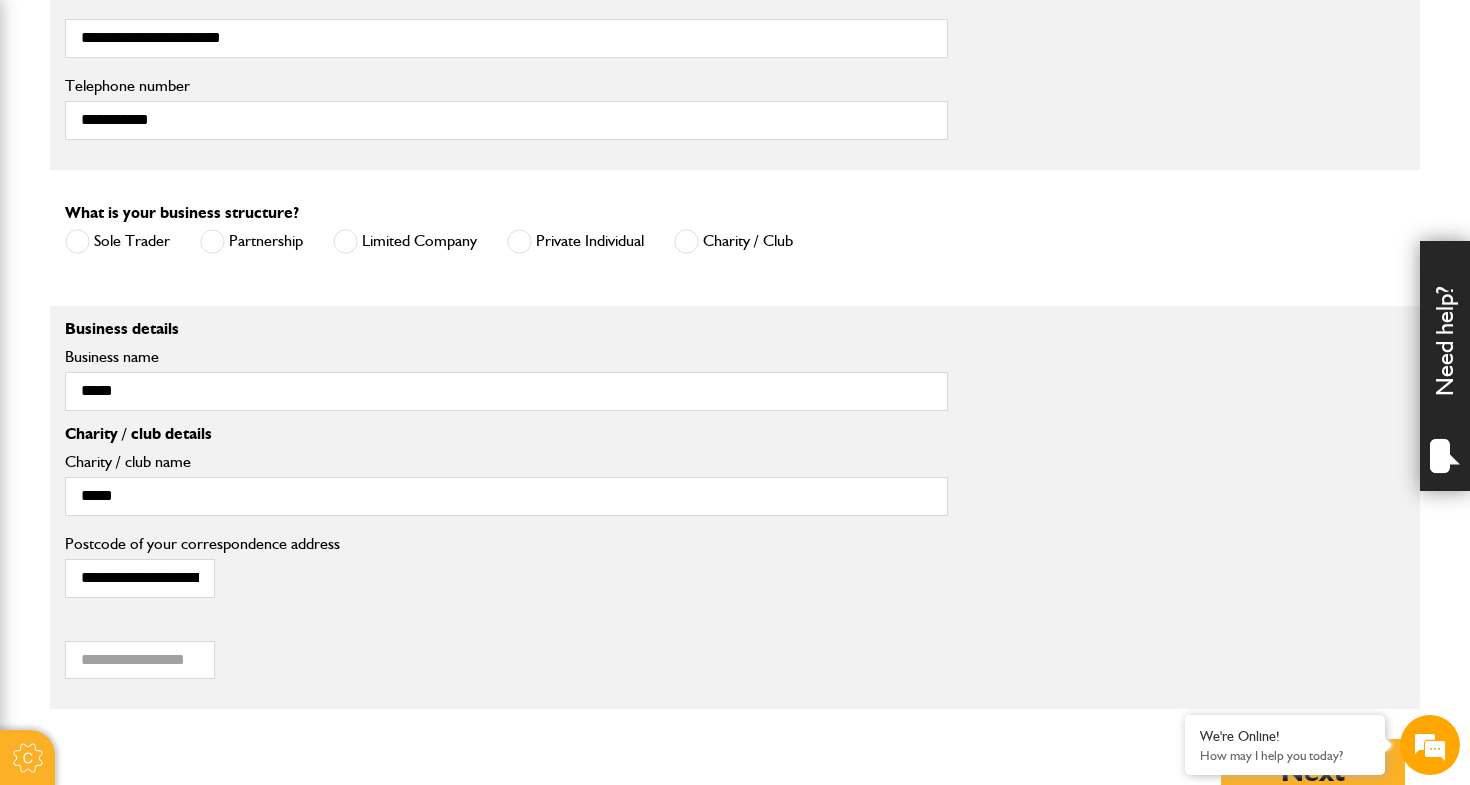 click at bounding box center [77, 241] 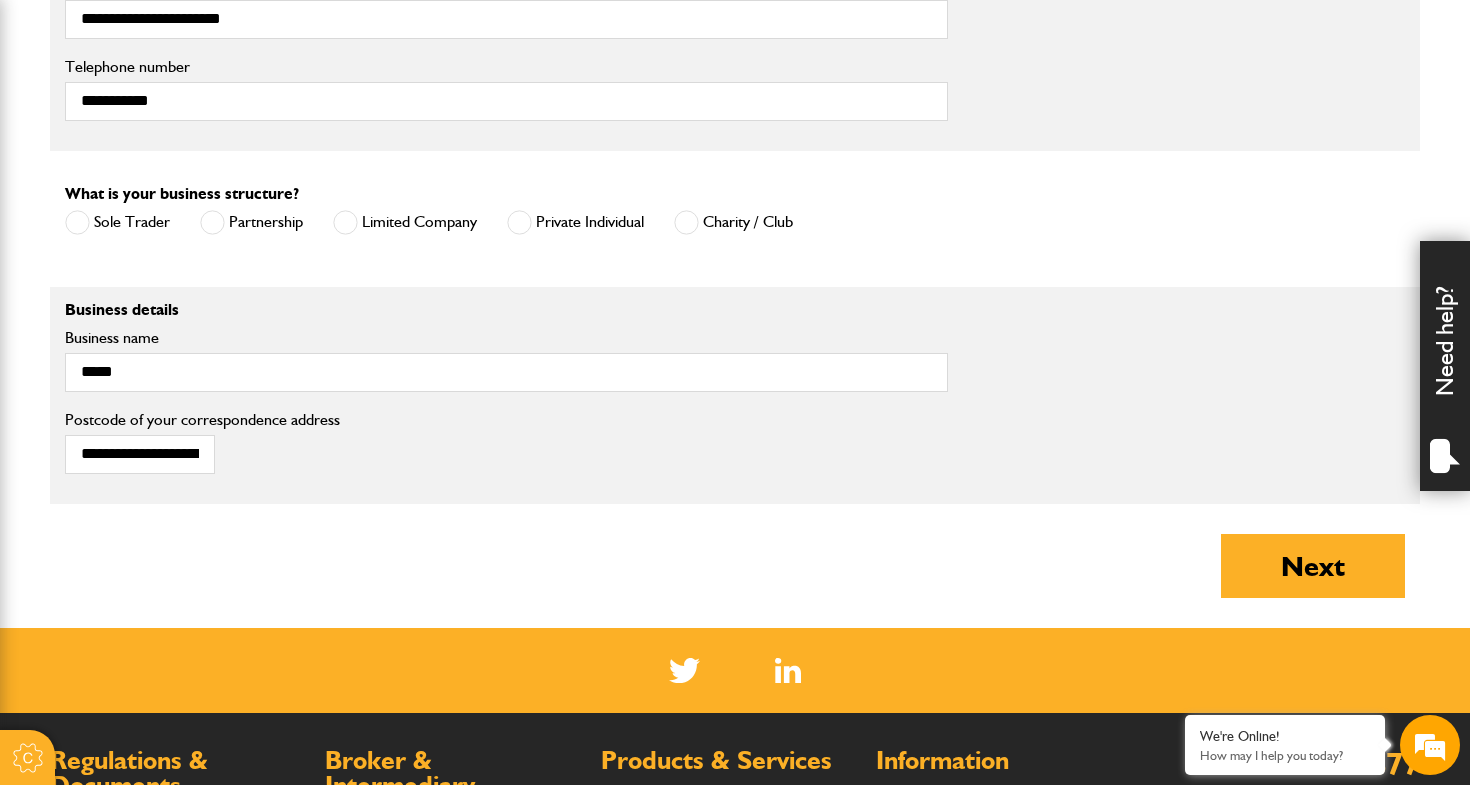 scroll, scrollTop: 1276, scrollLeft: 0, axis: vertical 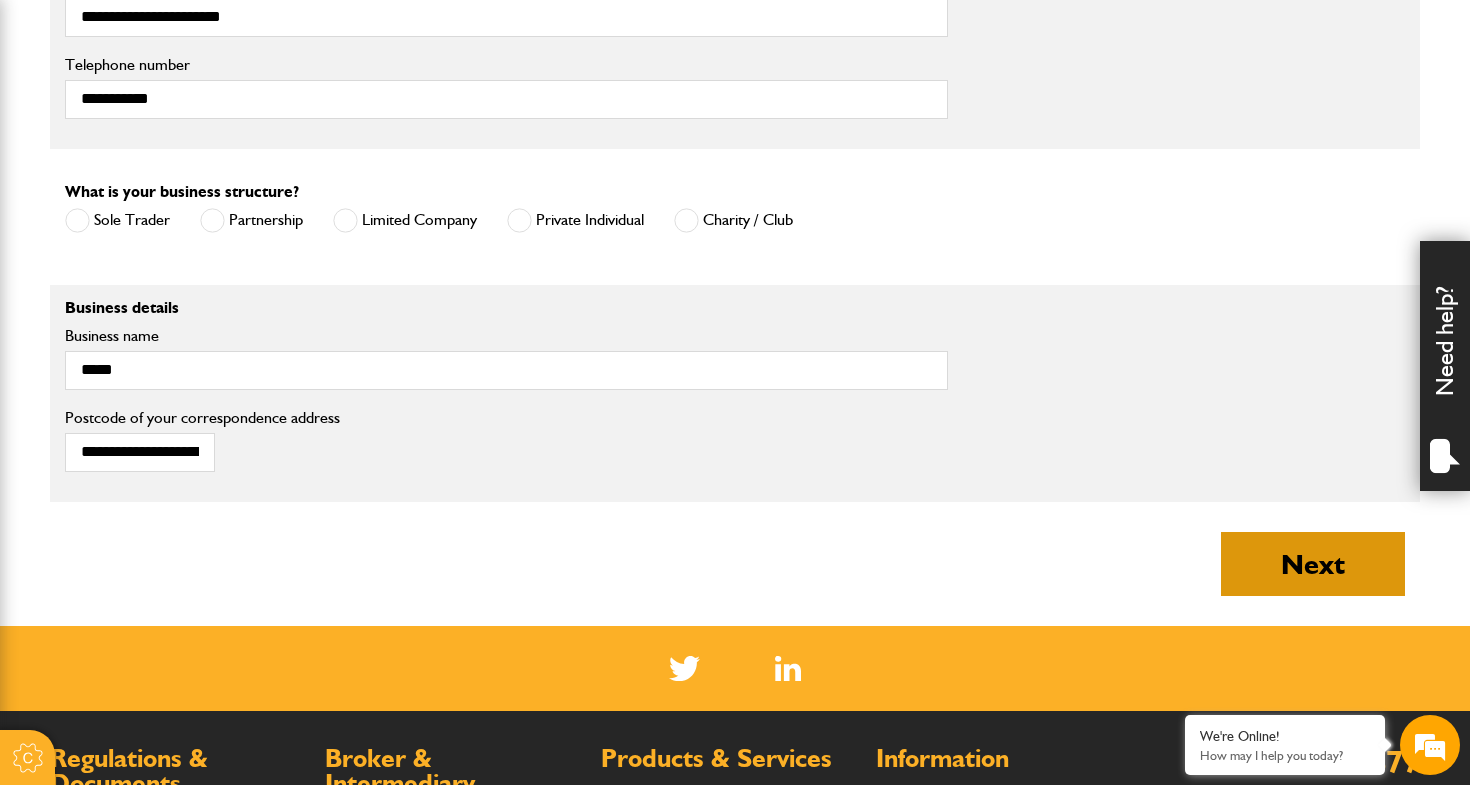click on "Next" at bounding box center (1313, 564) 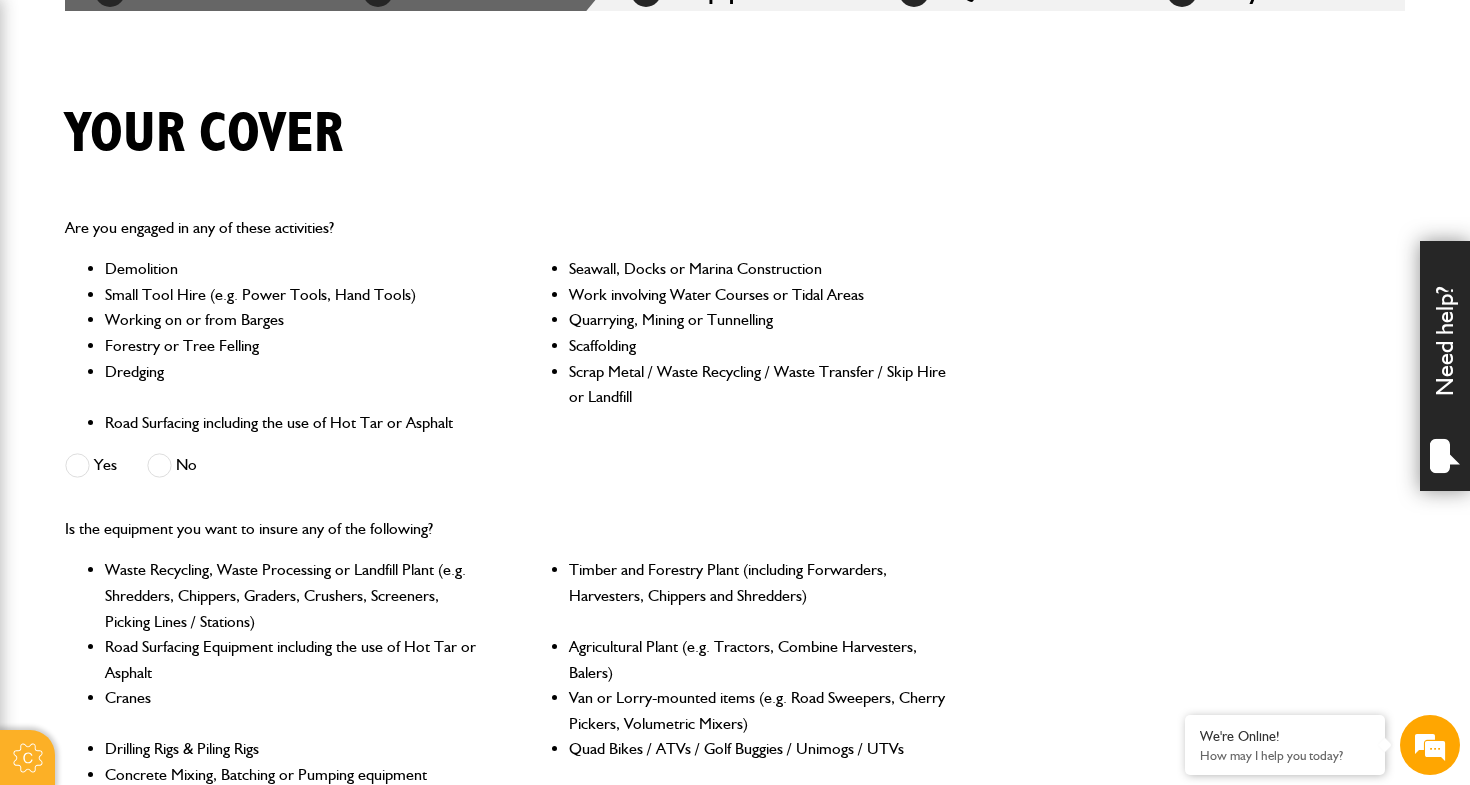 scroll, scrollTop: 427, scrollLeft: 0, axis: vertical 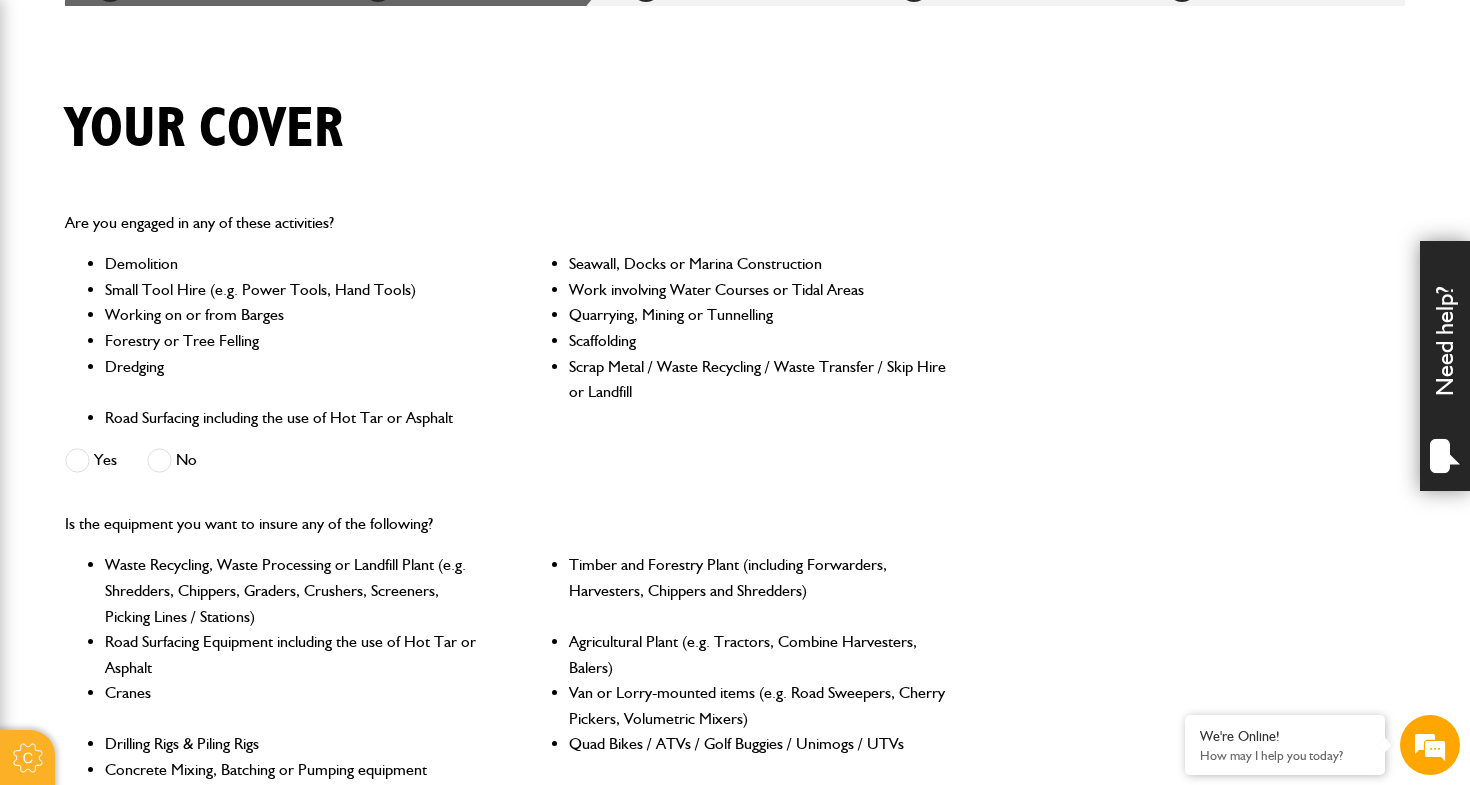 click at bounding box center [159, 460] 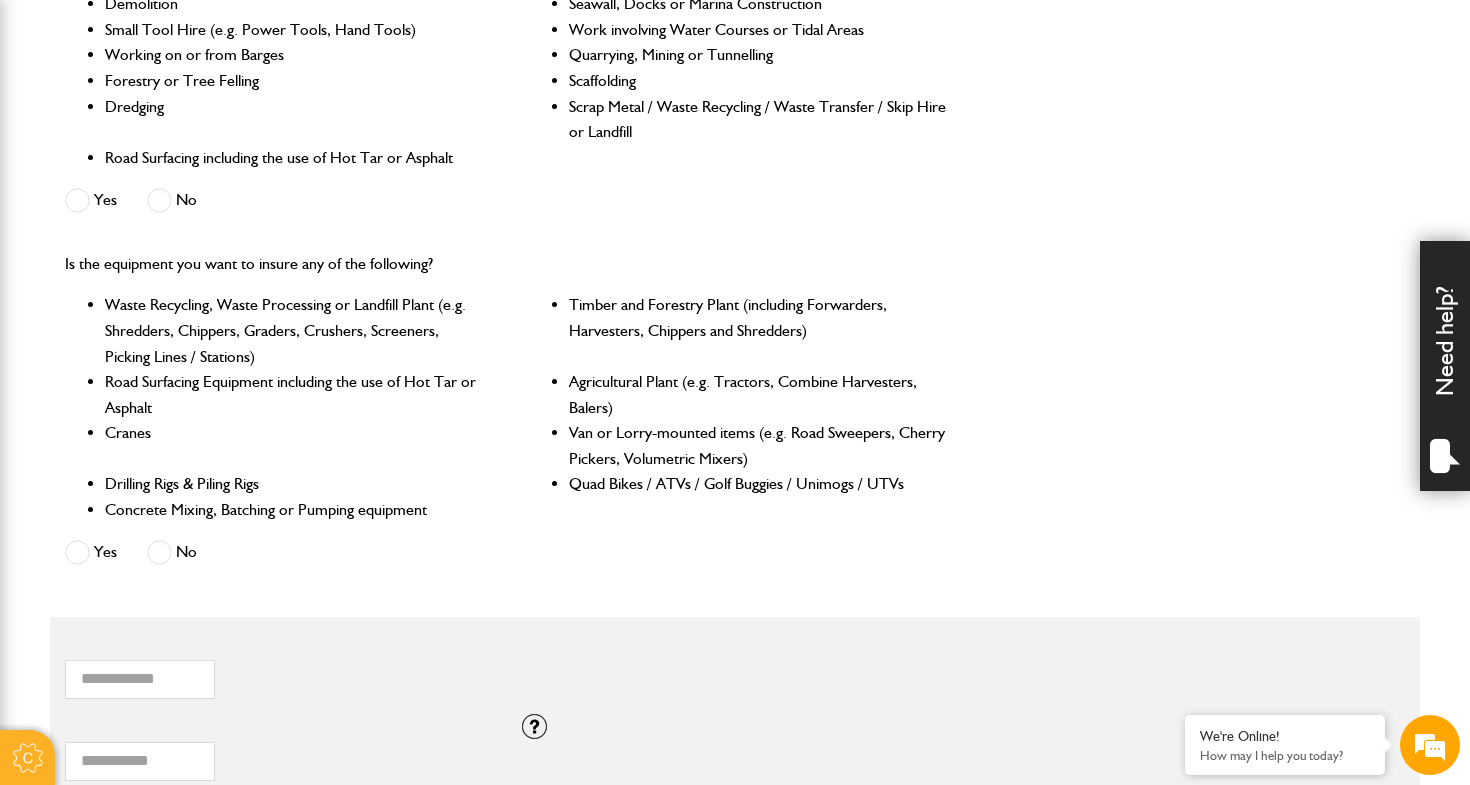 scroll, scrollTop: 693, scrollLeft: 0, axis: vertical 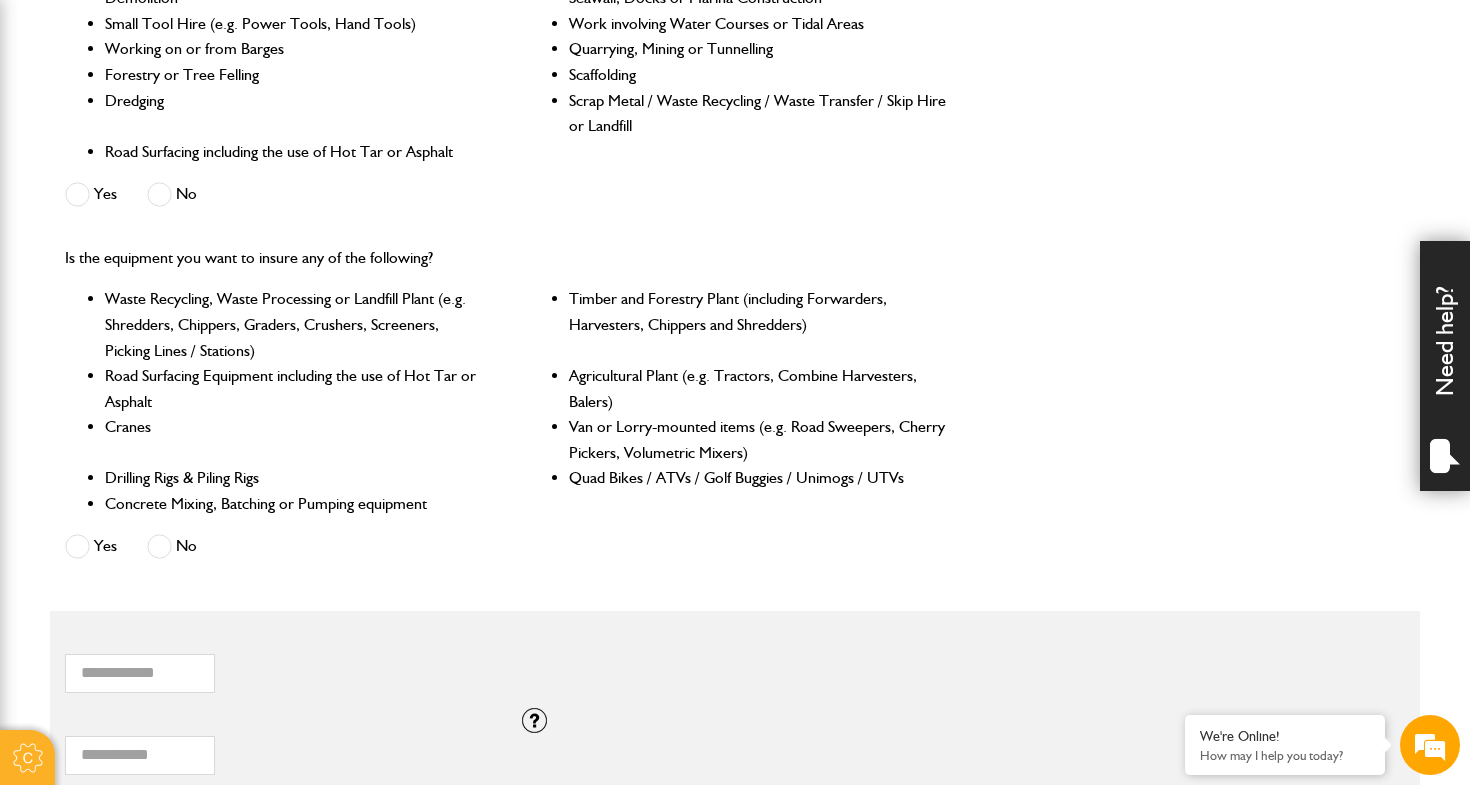 click at bounding box center (159, 546) 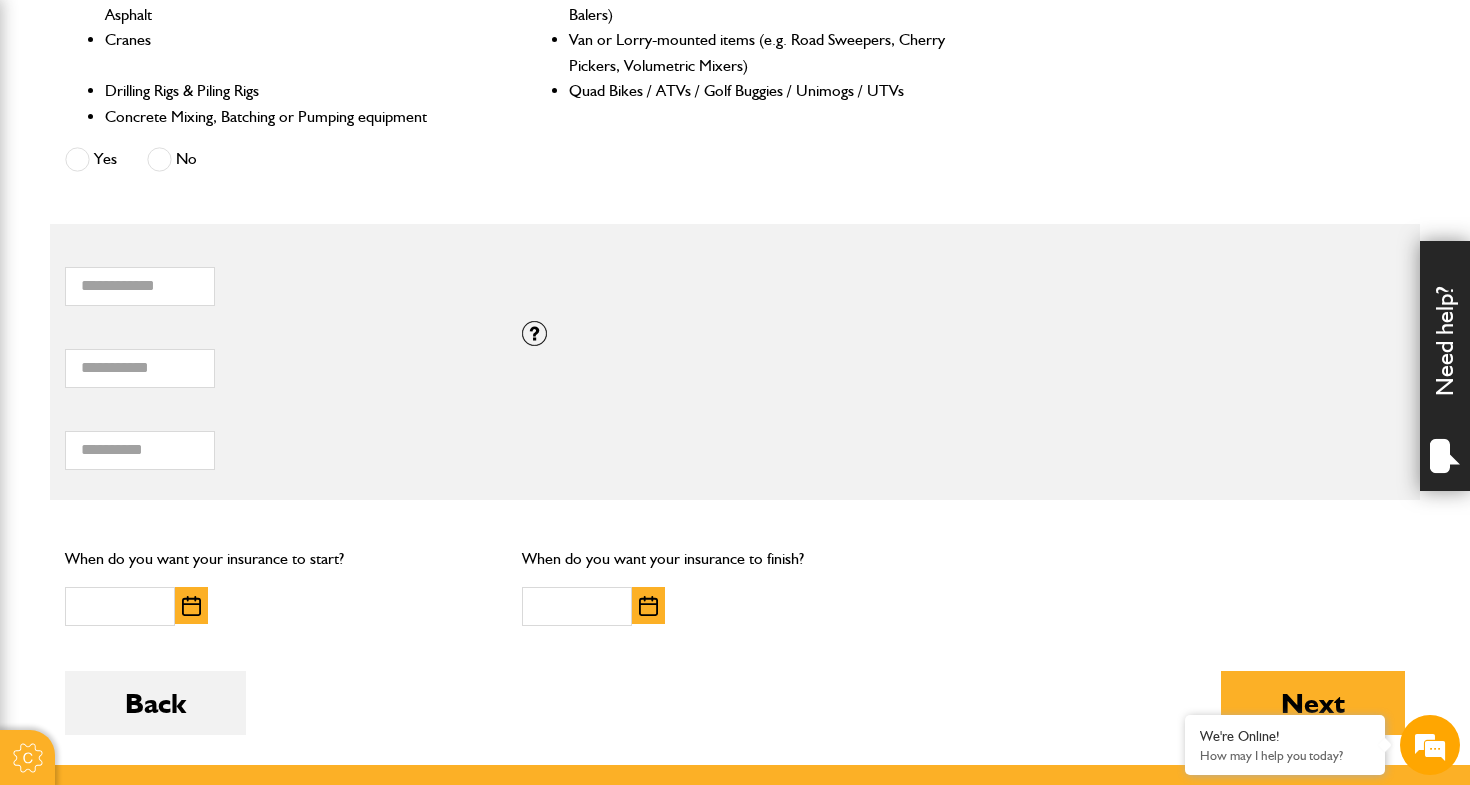 scroll, scrollTop: 1126, scrollLeft: 0, axis: vertical 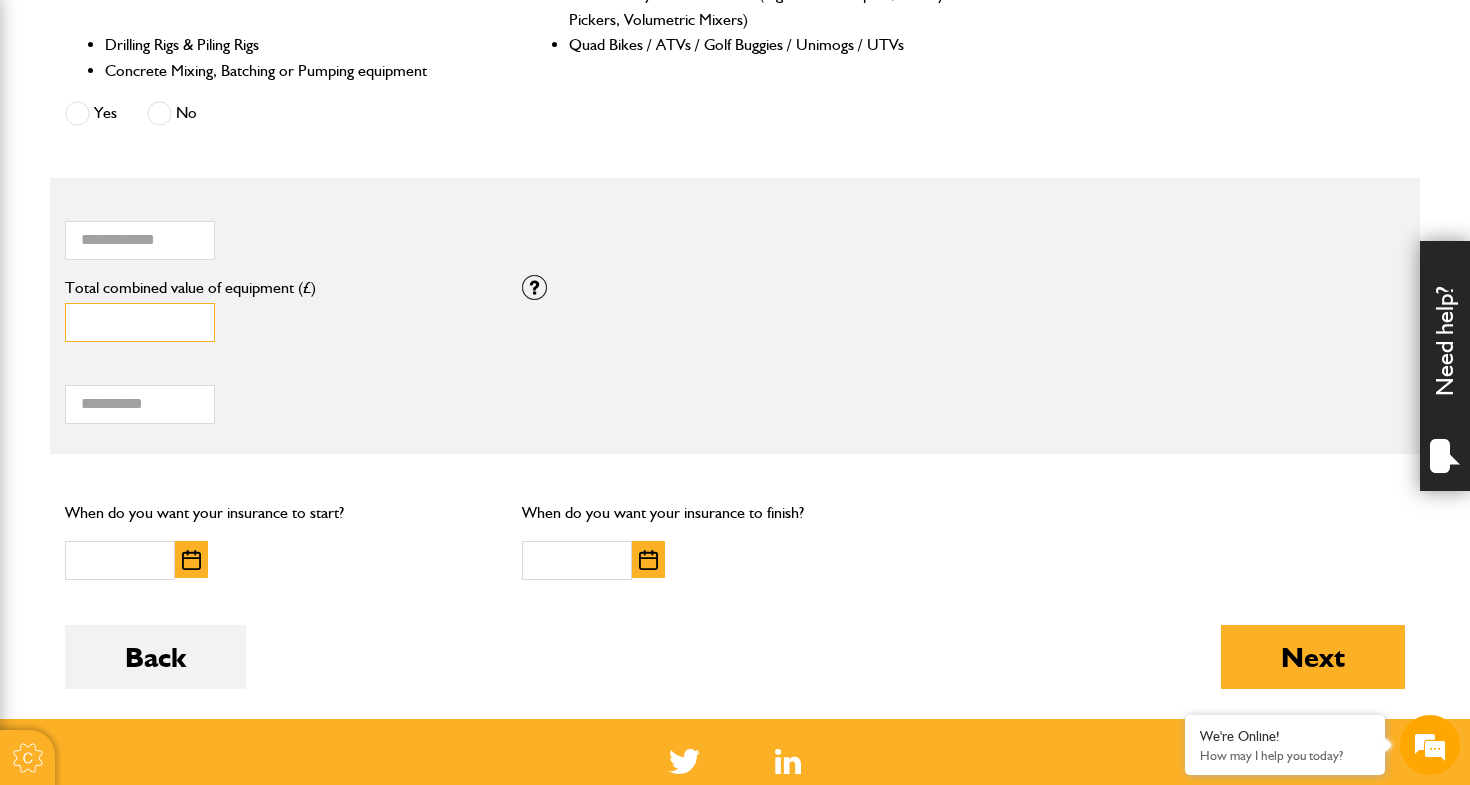 click on "*" at bounding box center (140, 322) 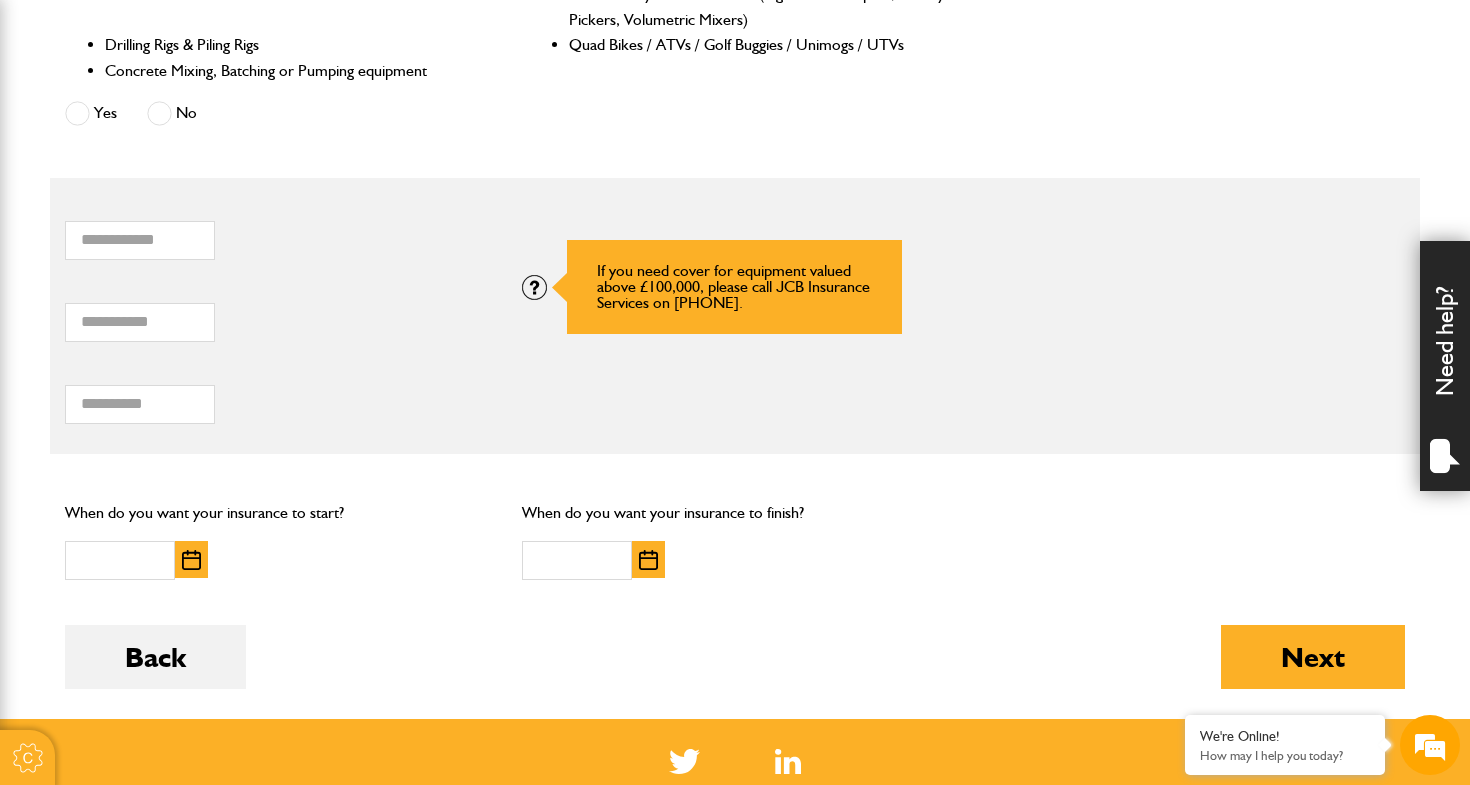 click at bounding box center (534, 287) 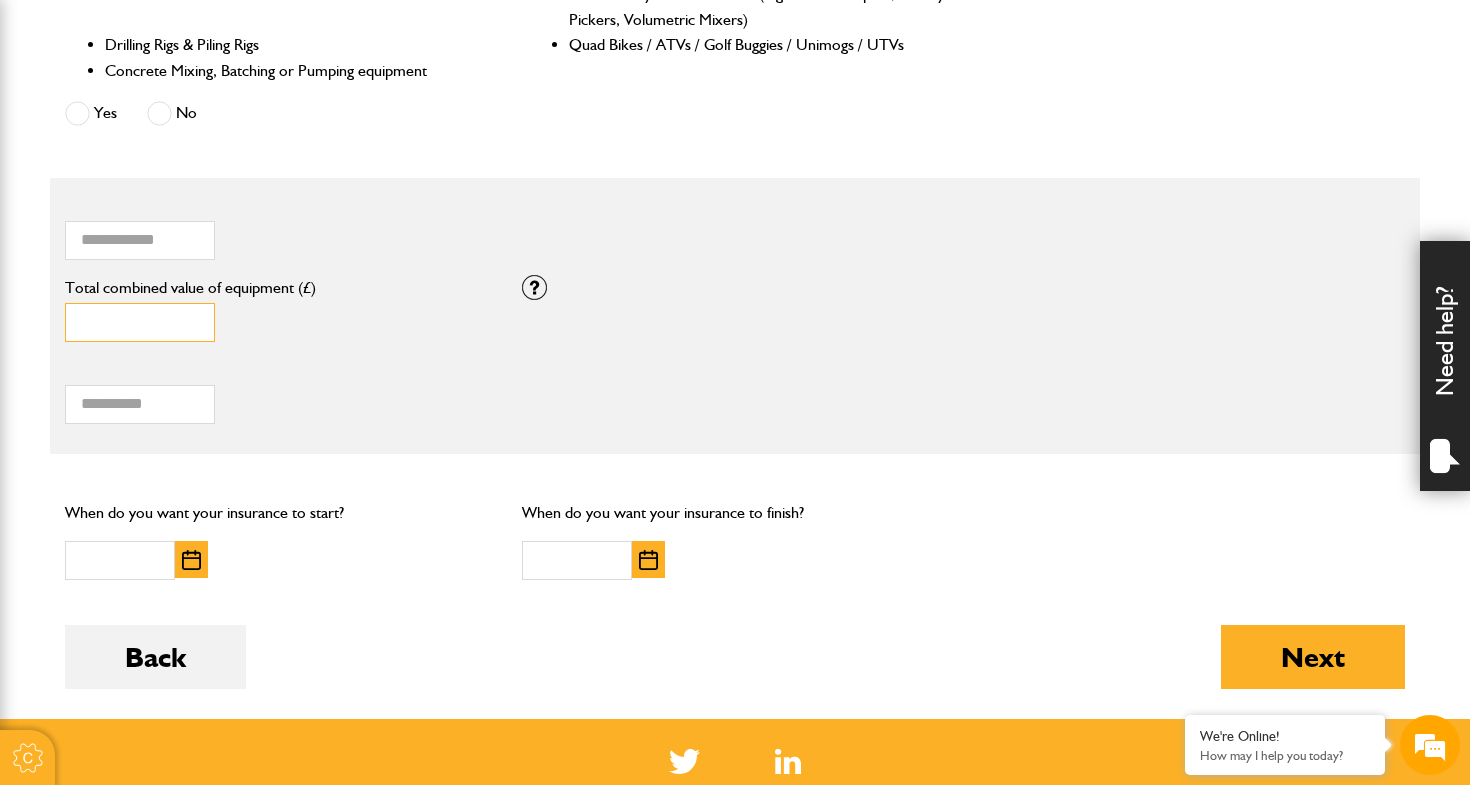 click on "*" at bounding box center (140, 322) 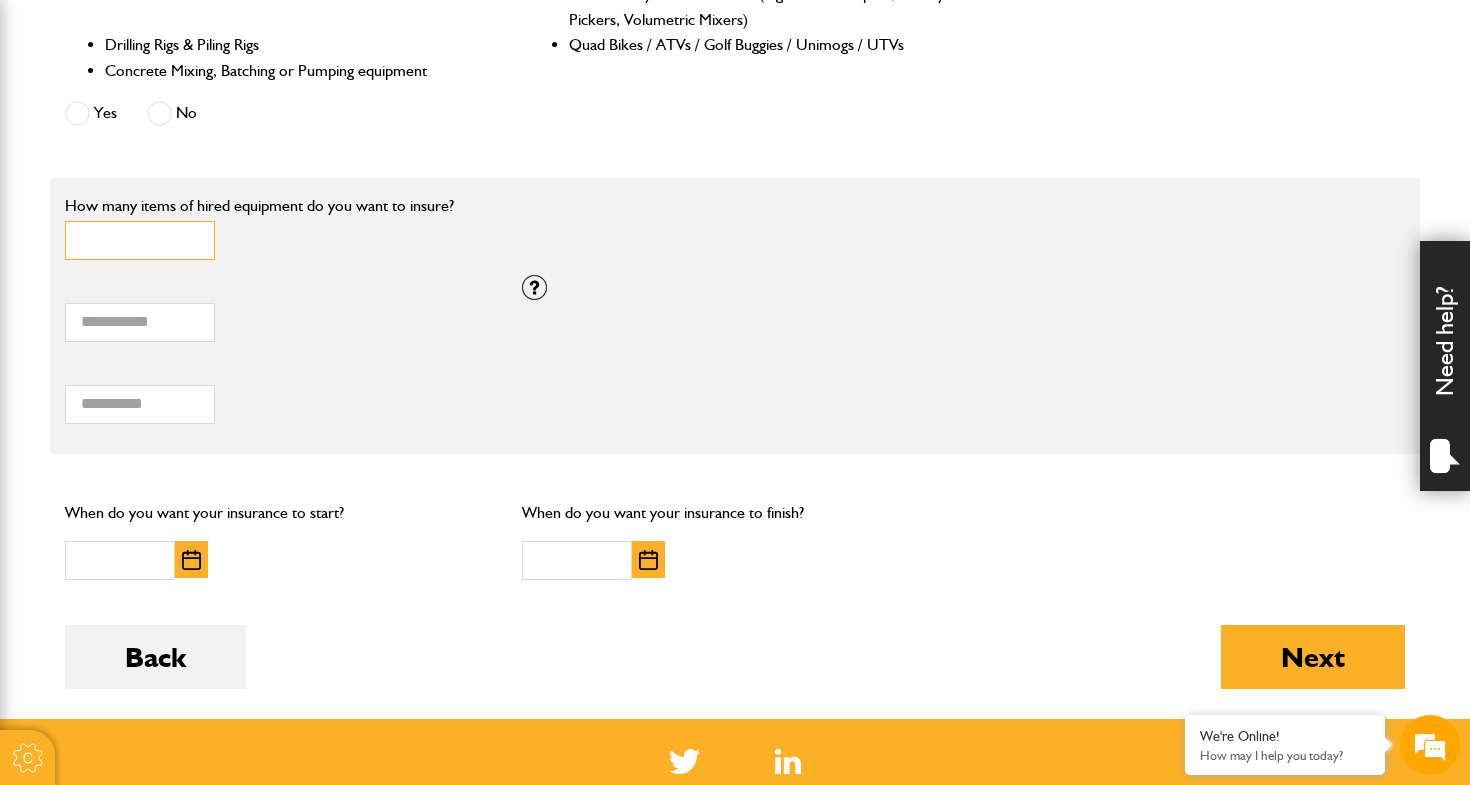 click on "*" at bounding box center (140, 240) 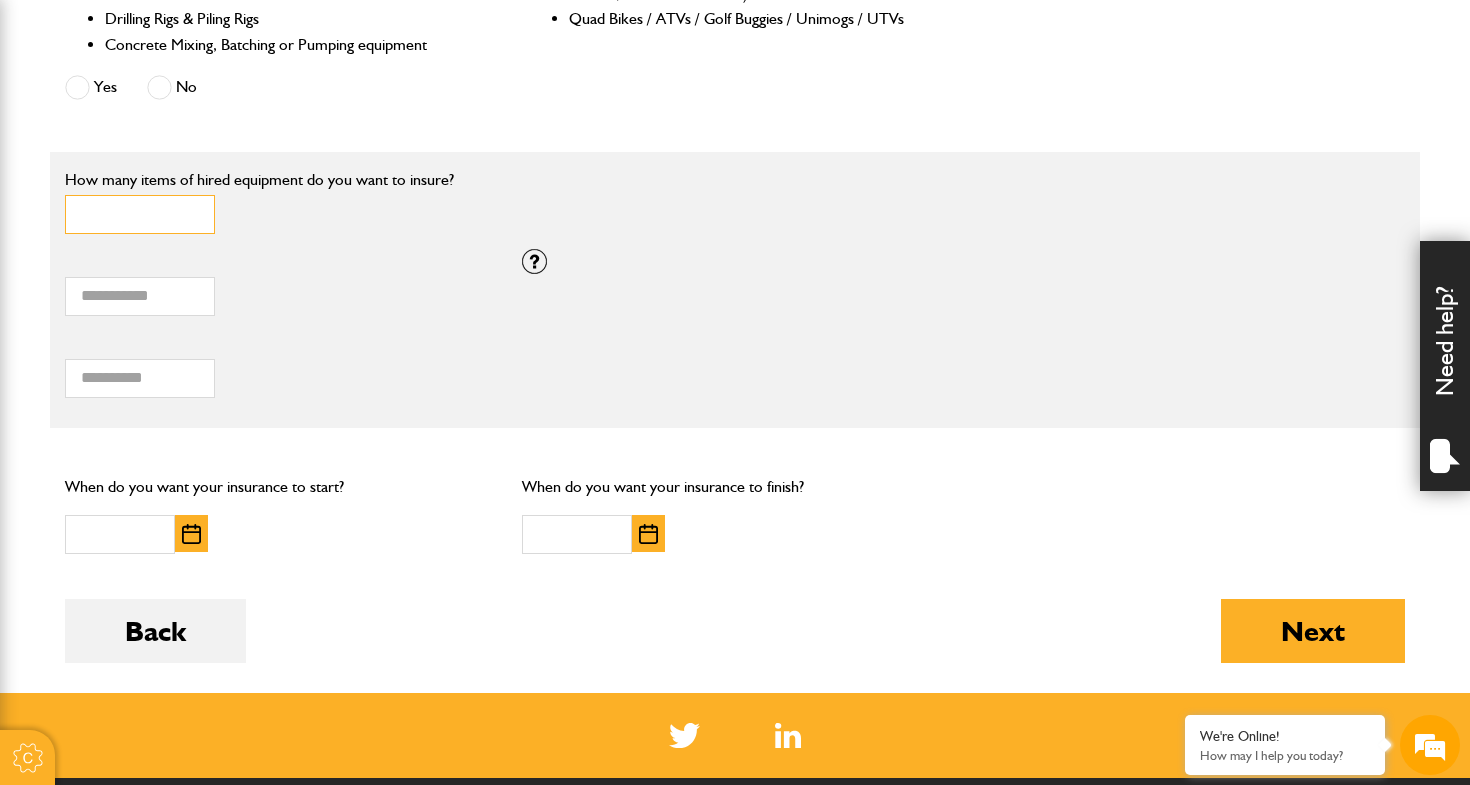 scroll, scrollTop: 1157, scrollLeft: 0, axis: vertical 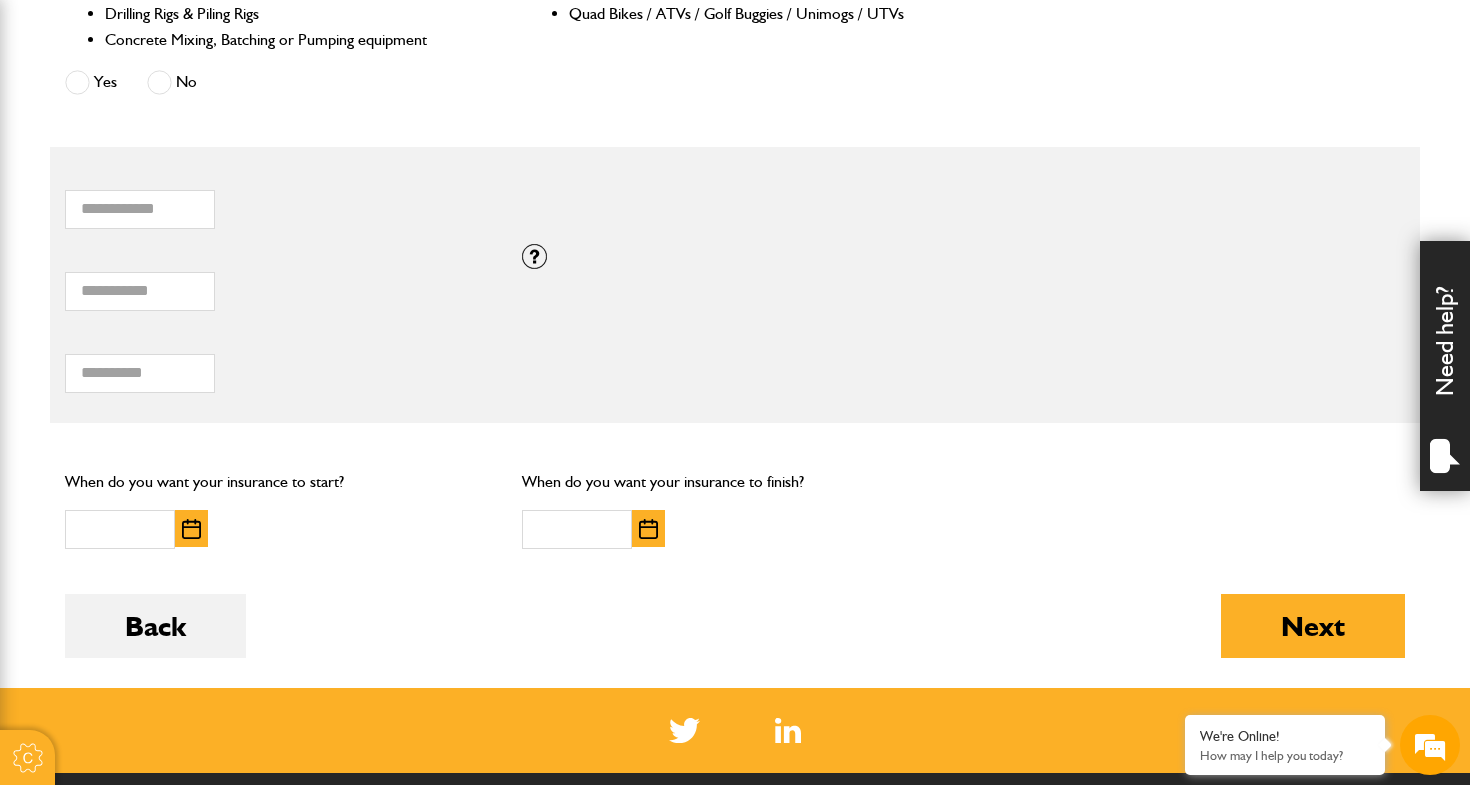 click at bounding box center [191, 529] 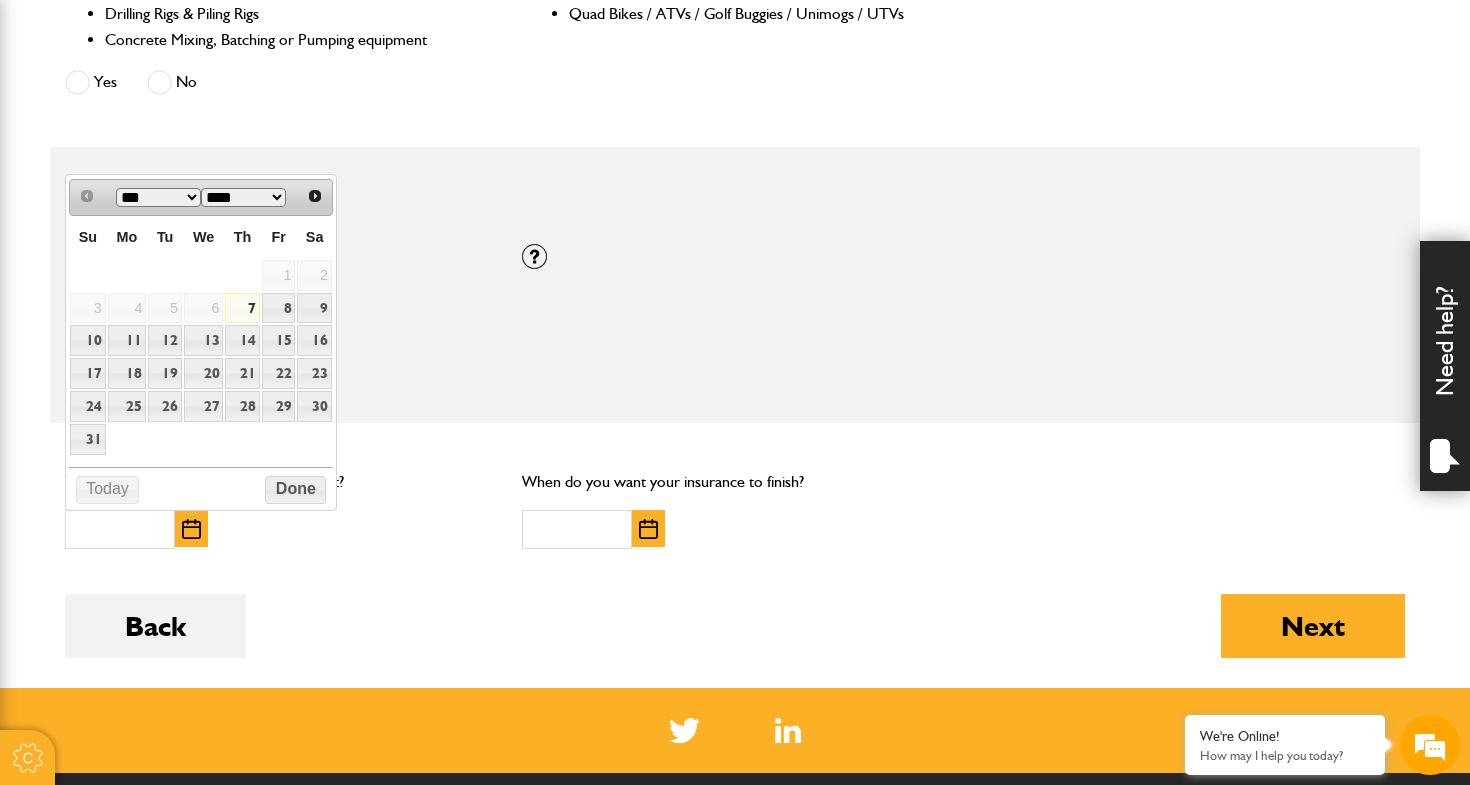 click on "7" at bounding box center (242, 308) 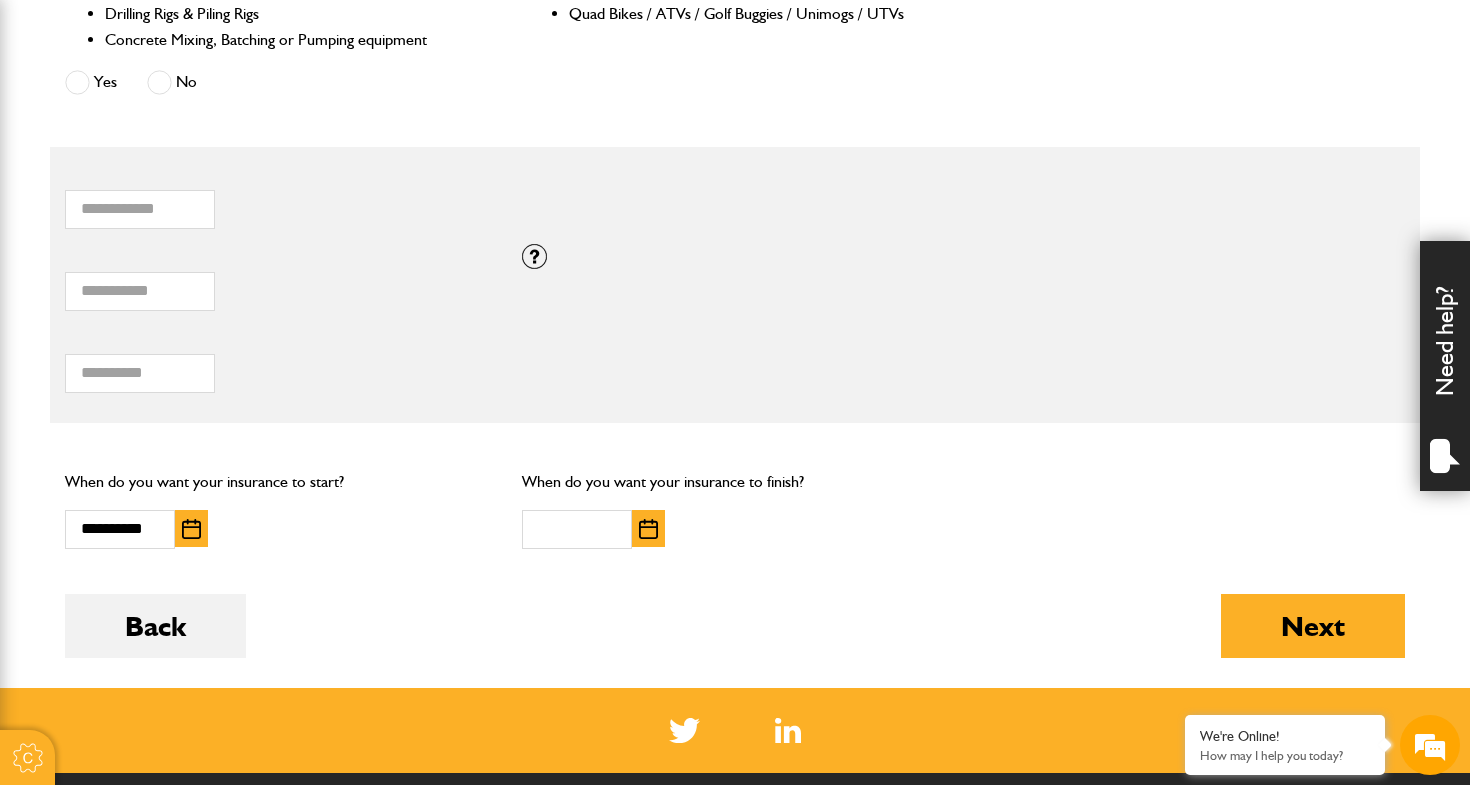 click at bounding box center [648, 529] 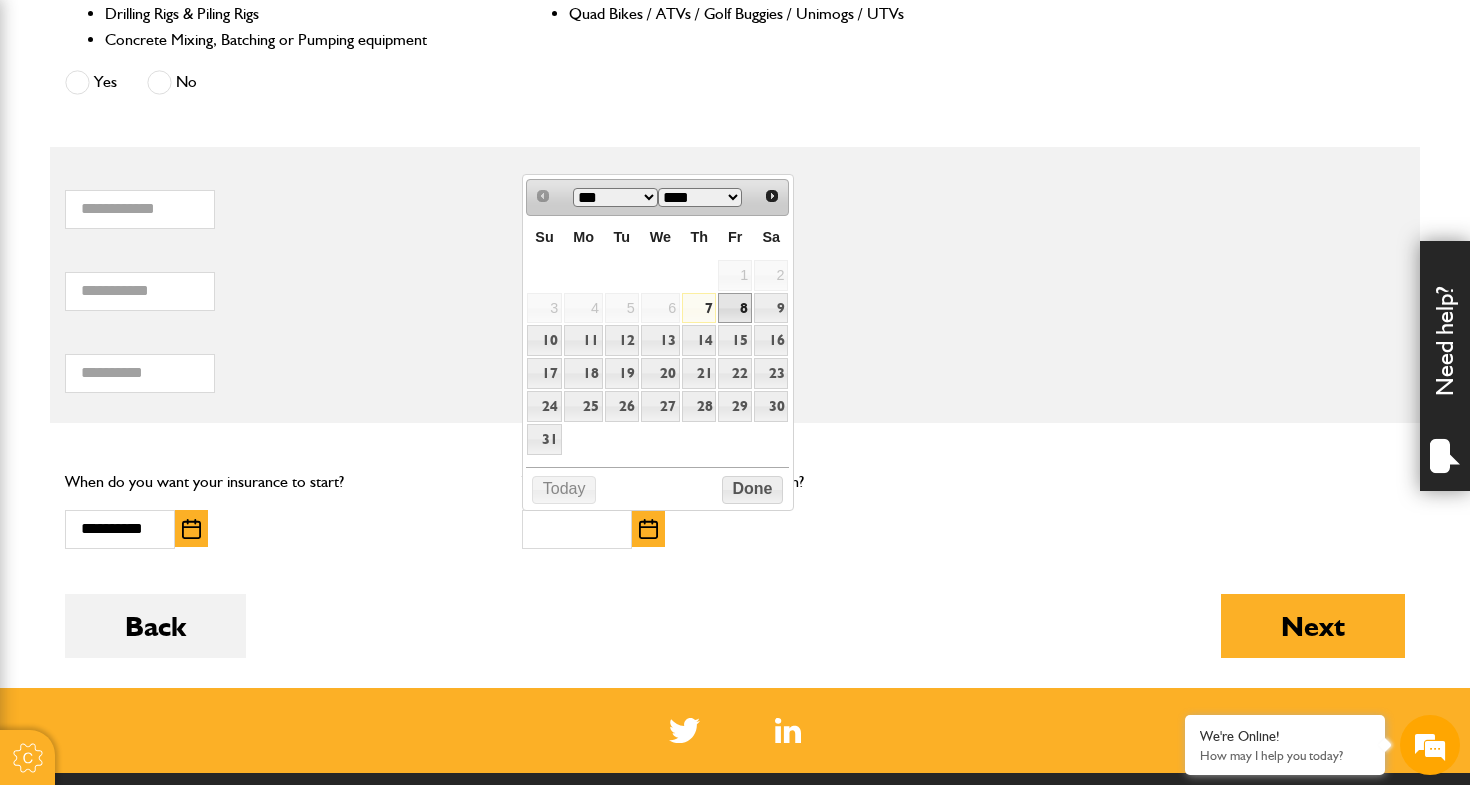 click on "8" at bounding box center [735, 308] 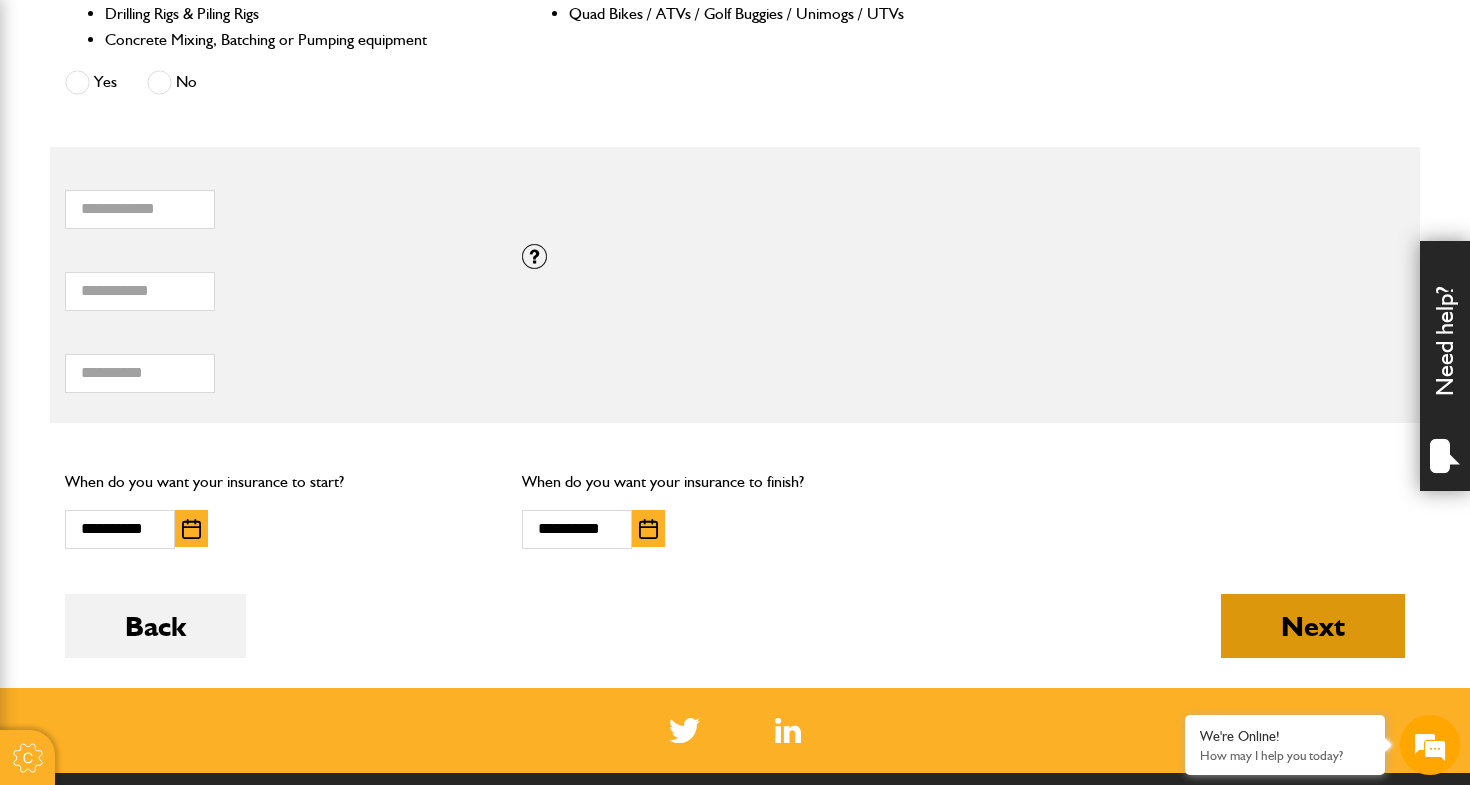 click on "Next" at bounding box center (1313, 626) 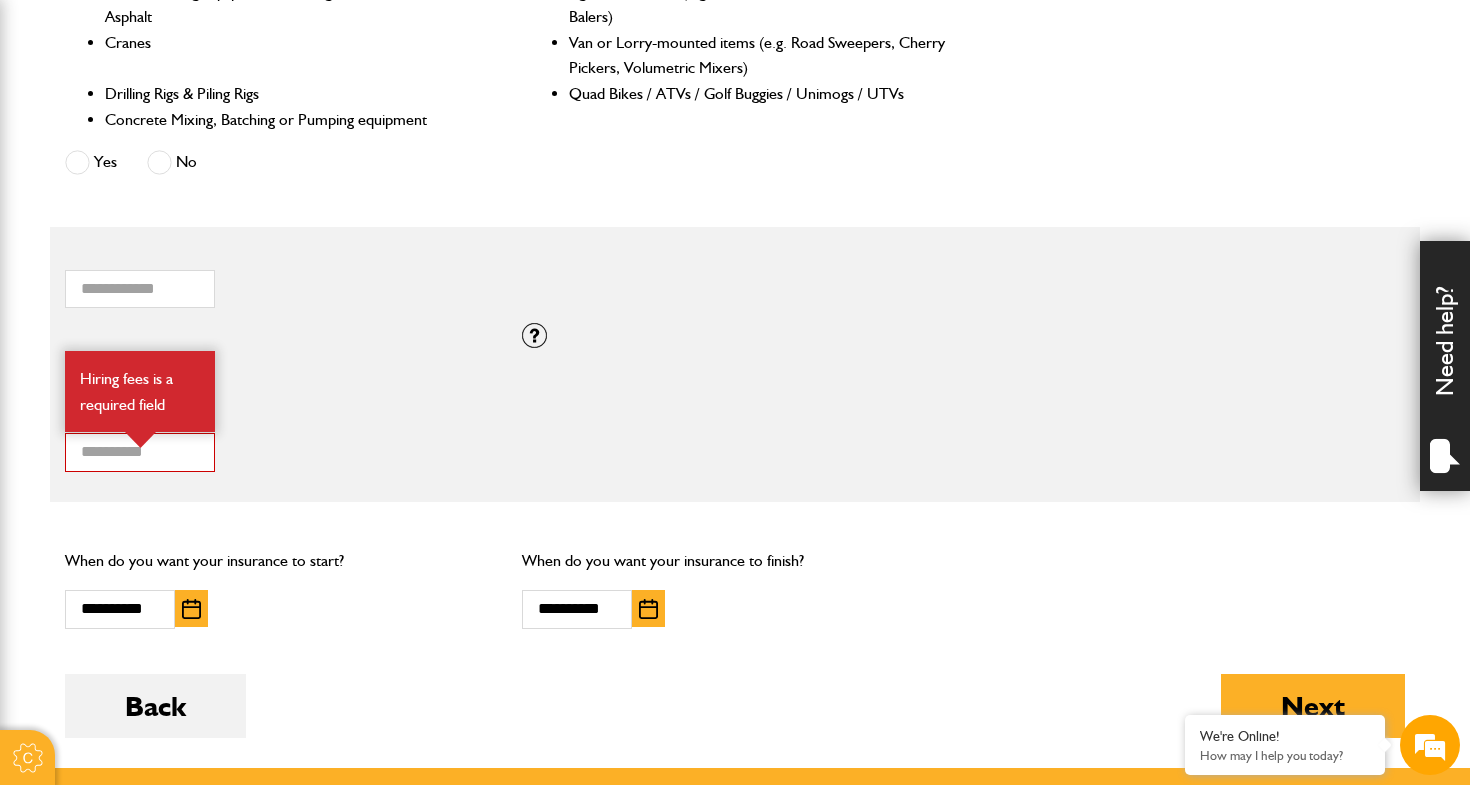scroll, scrollTop: 1187, scrollLeft: 0, axis: vertical 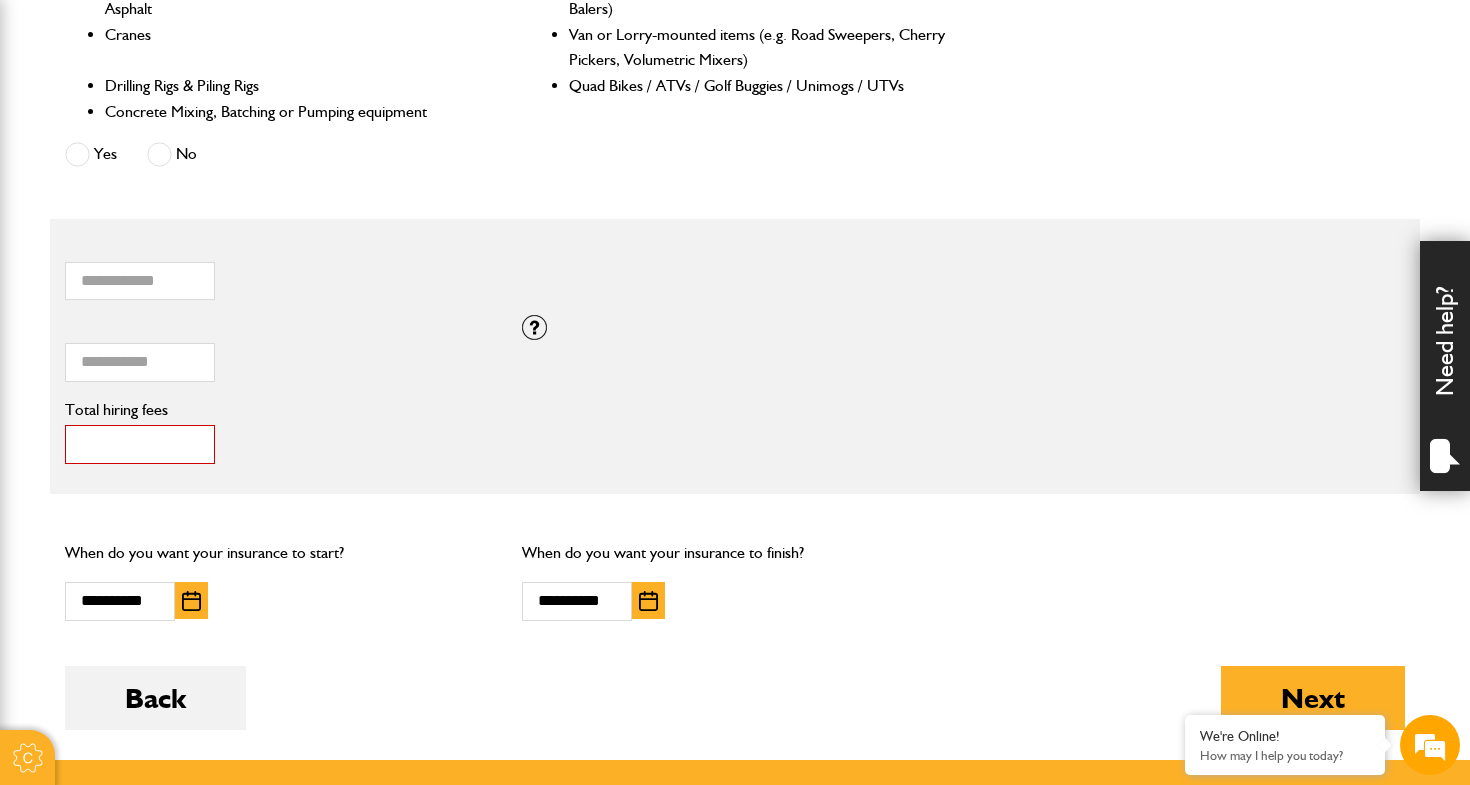 click on "*" at bounding box center (140, 444) 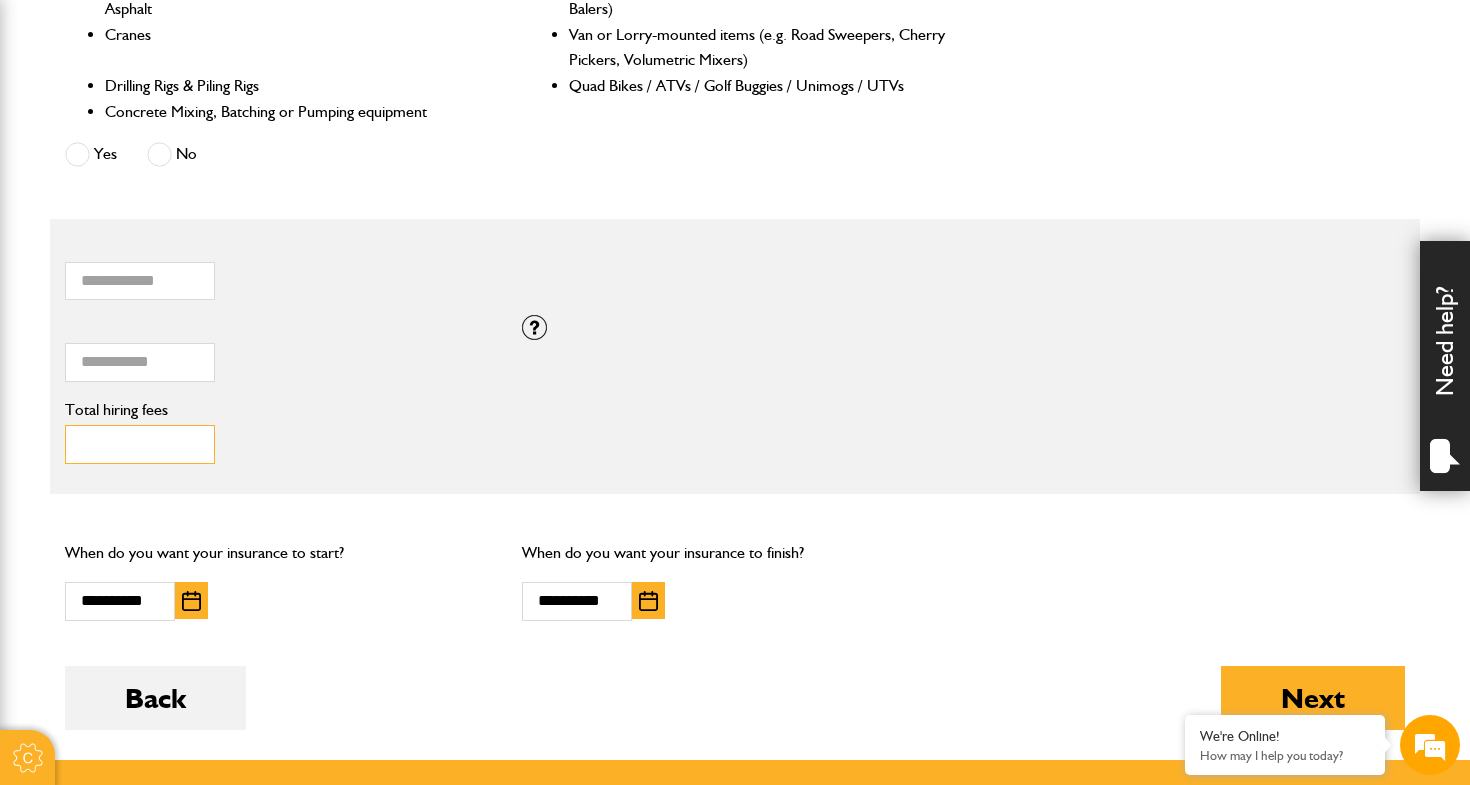 click on "**" at bounding box center [140, 444] 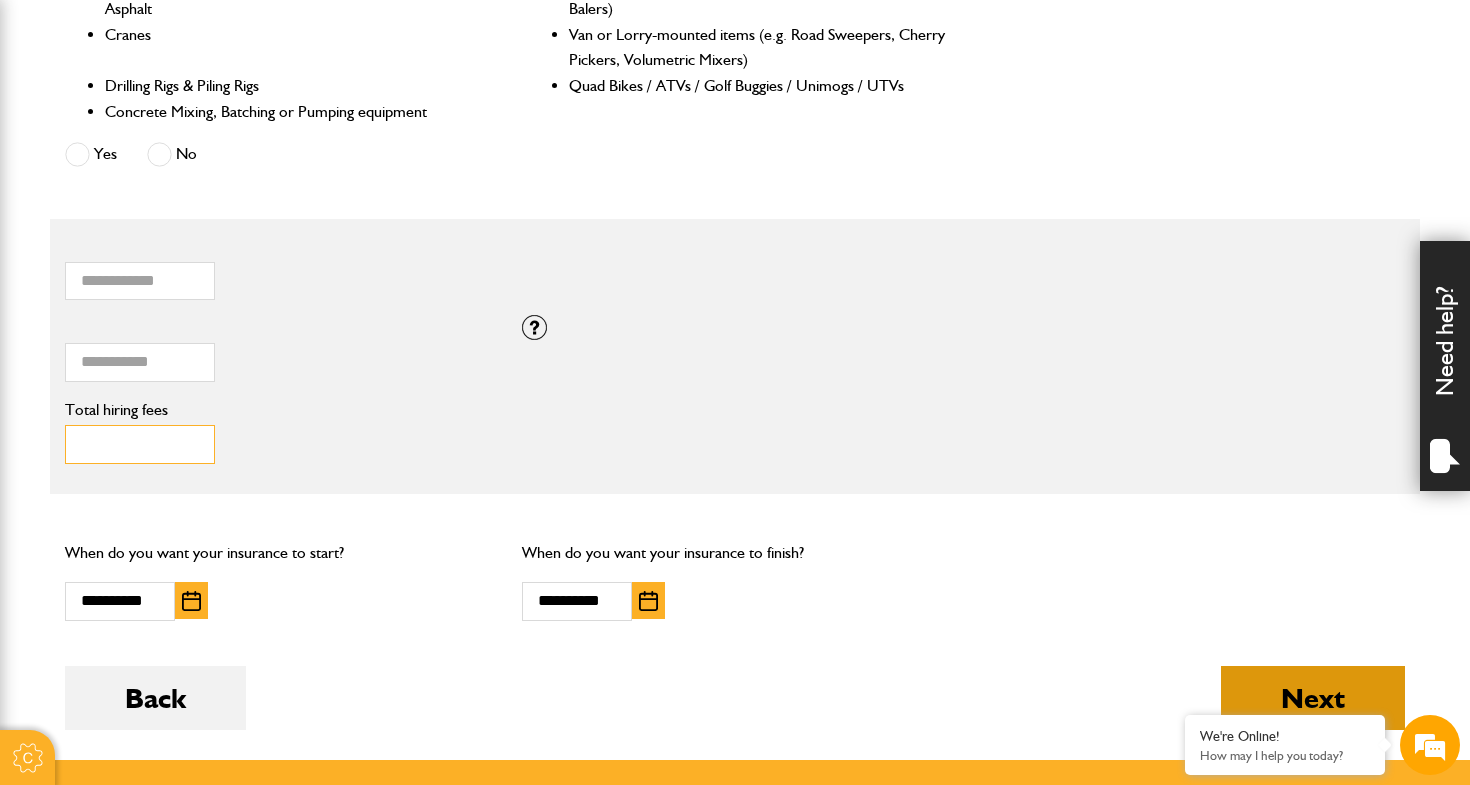type on "***" 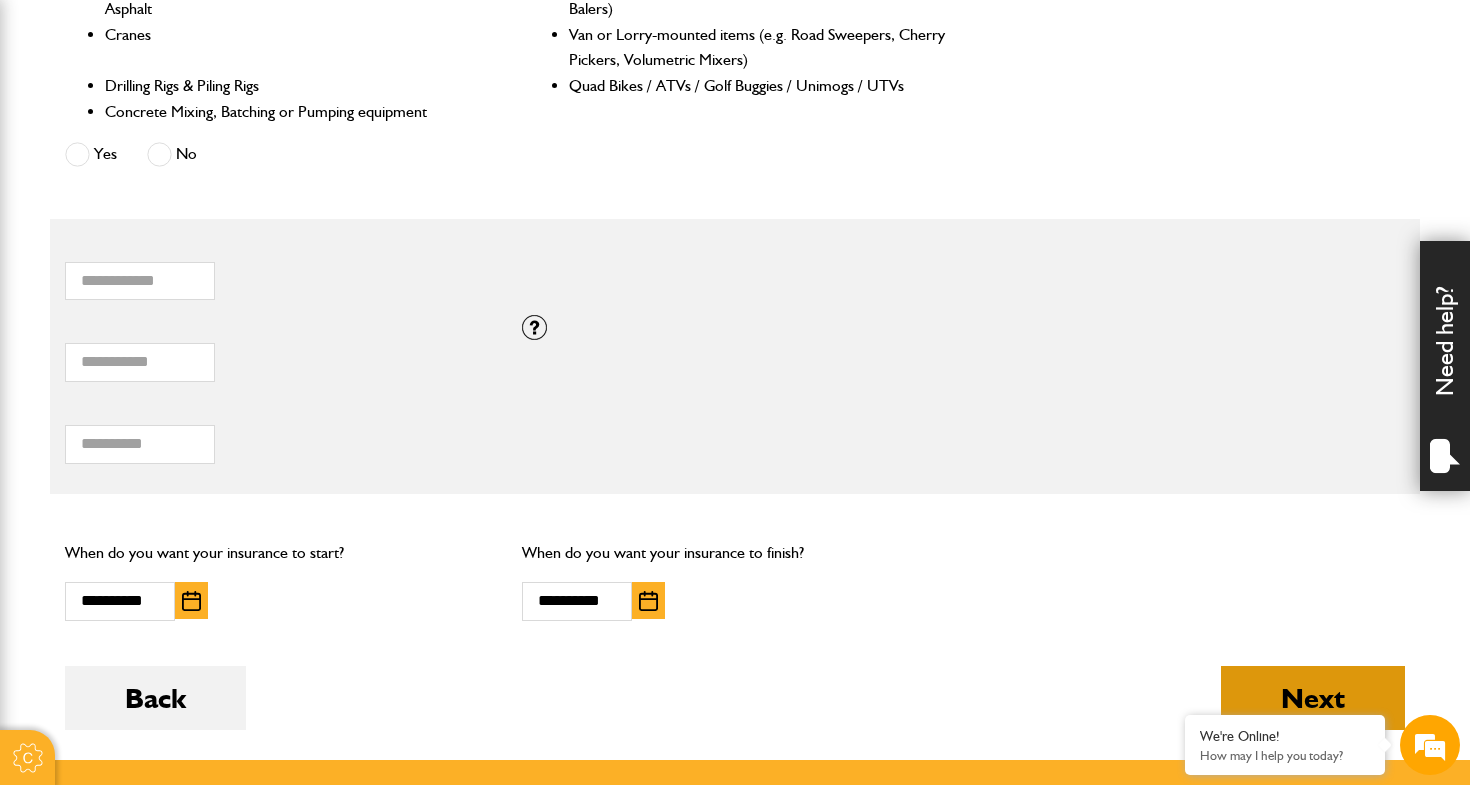 click on "Next" at bounding box center [1313, 698] 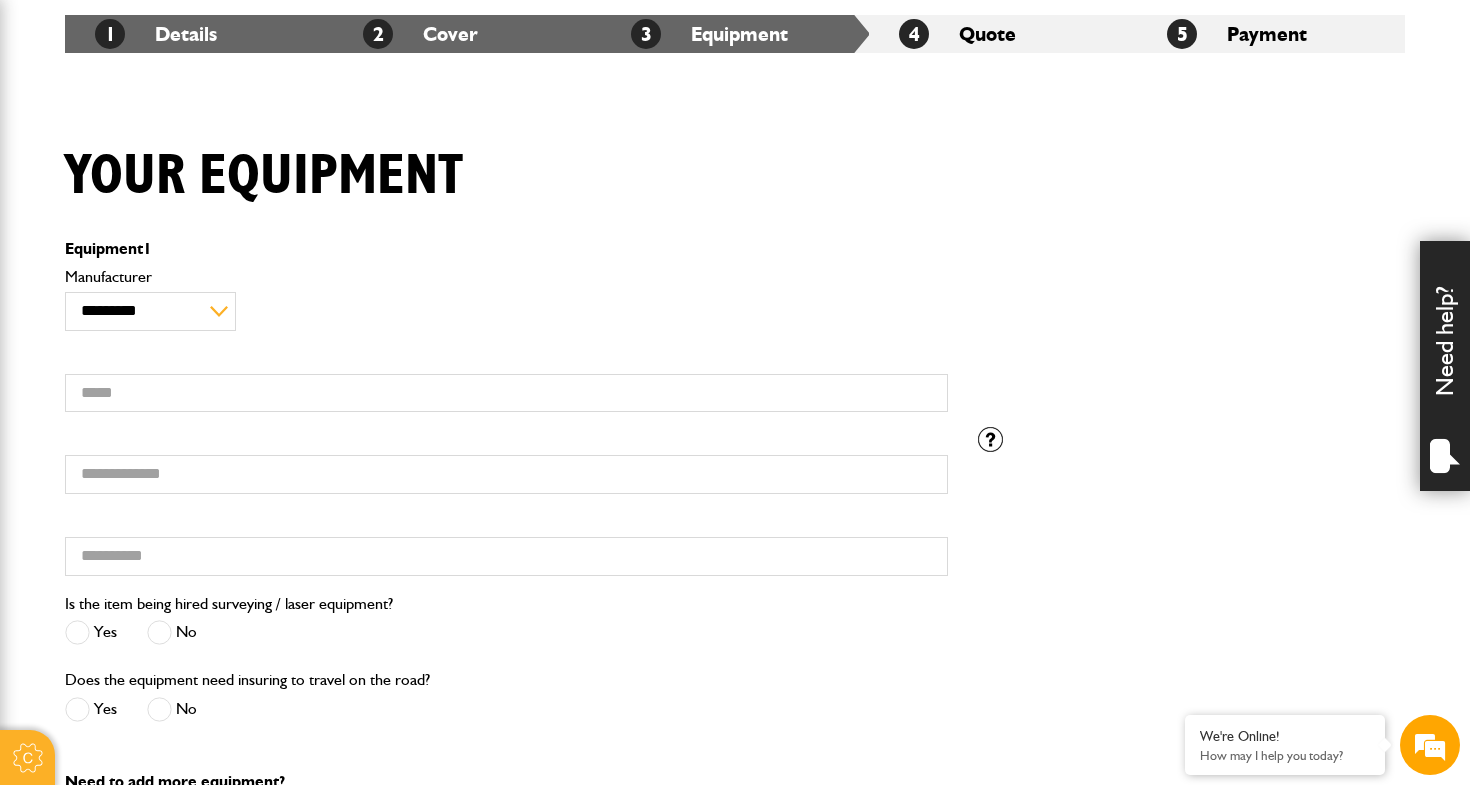 scroll, scrollTop: 381, scrollLeft: 0, axis: vertical 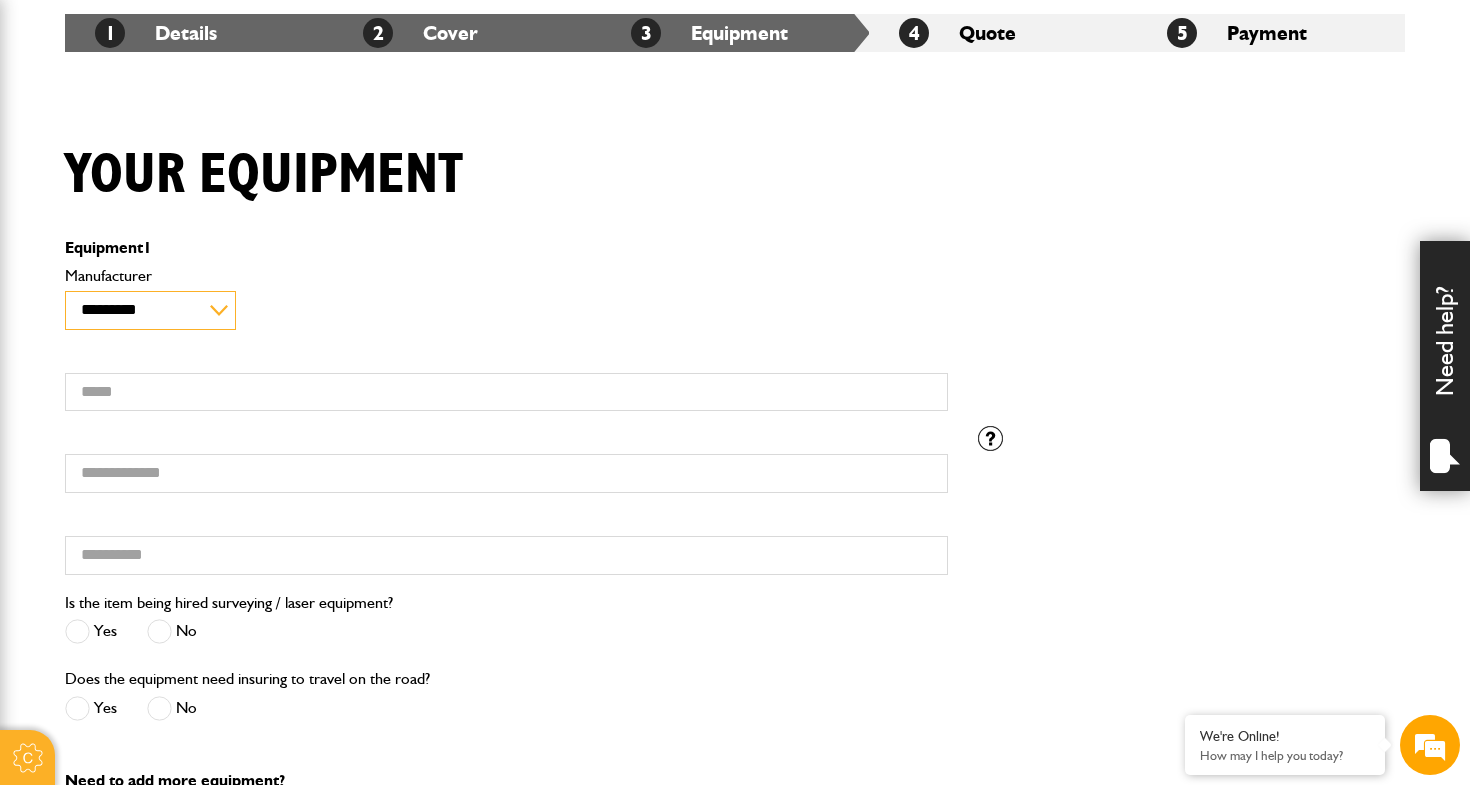 click on "**********" at bounding box center (150, 310) 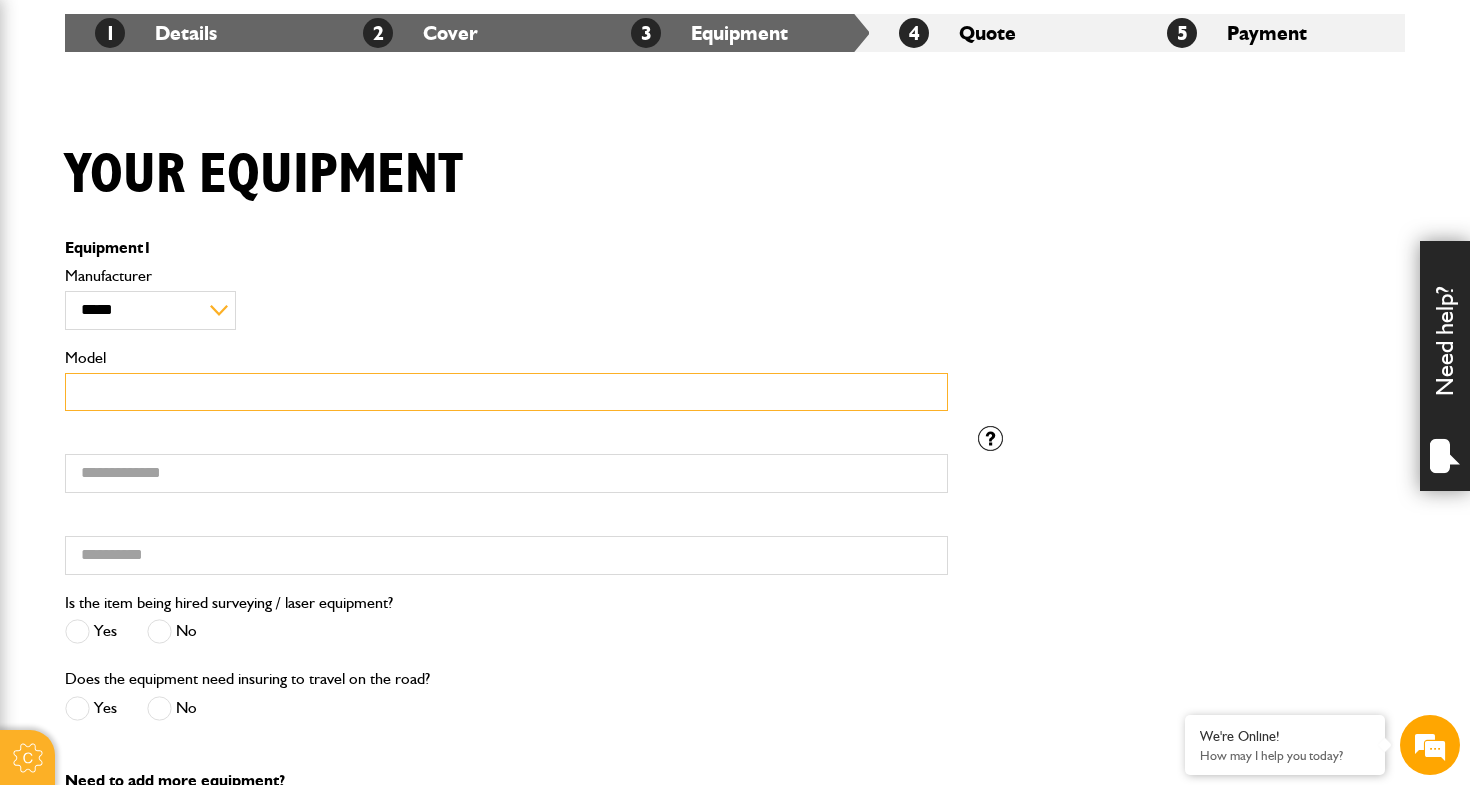 click on "Model" at bounding box center (506, 392) 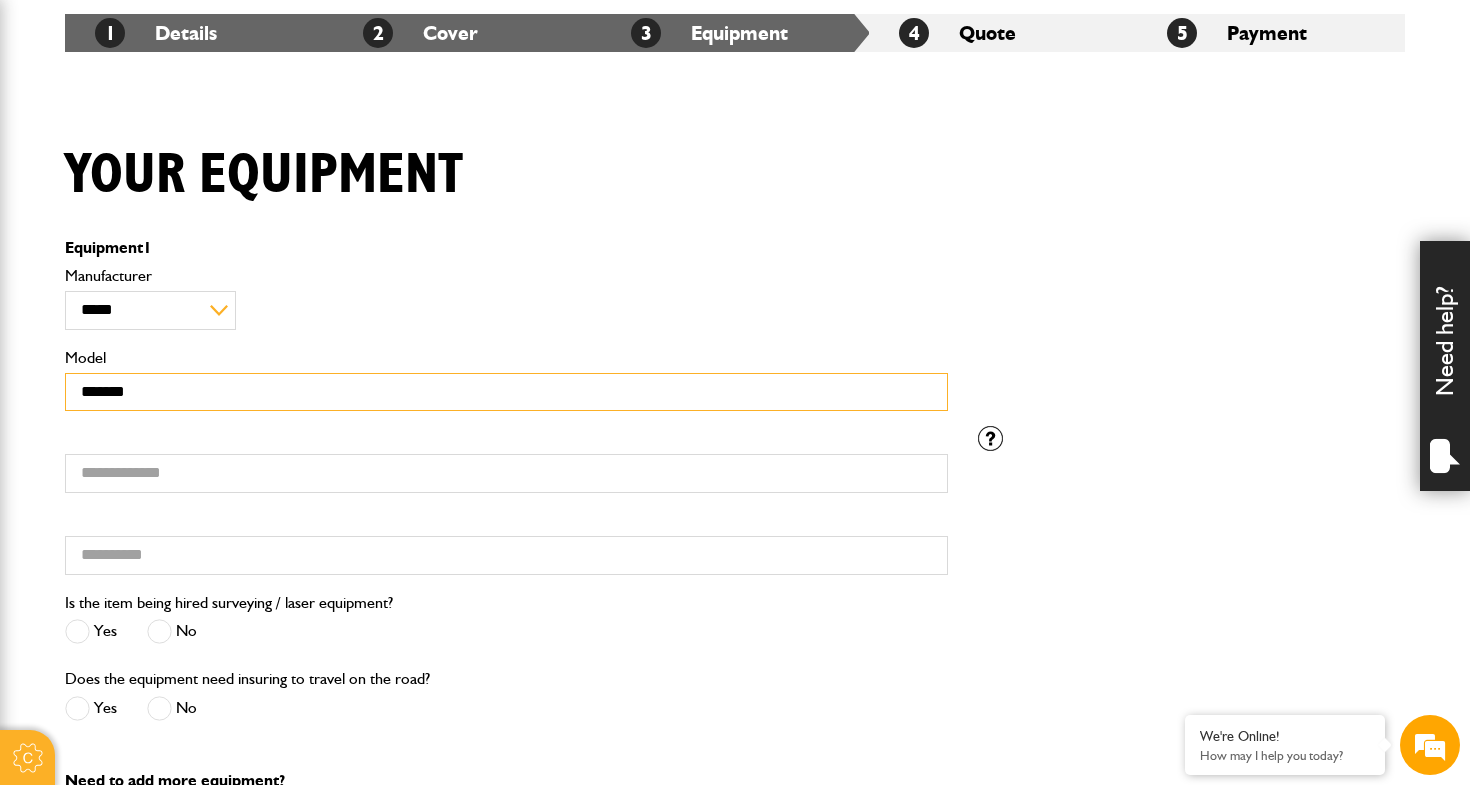 type on "*******" 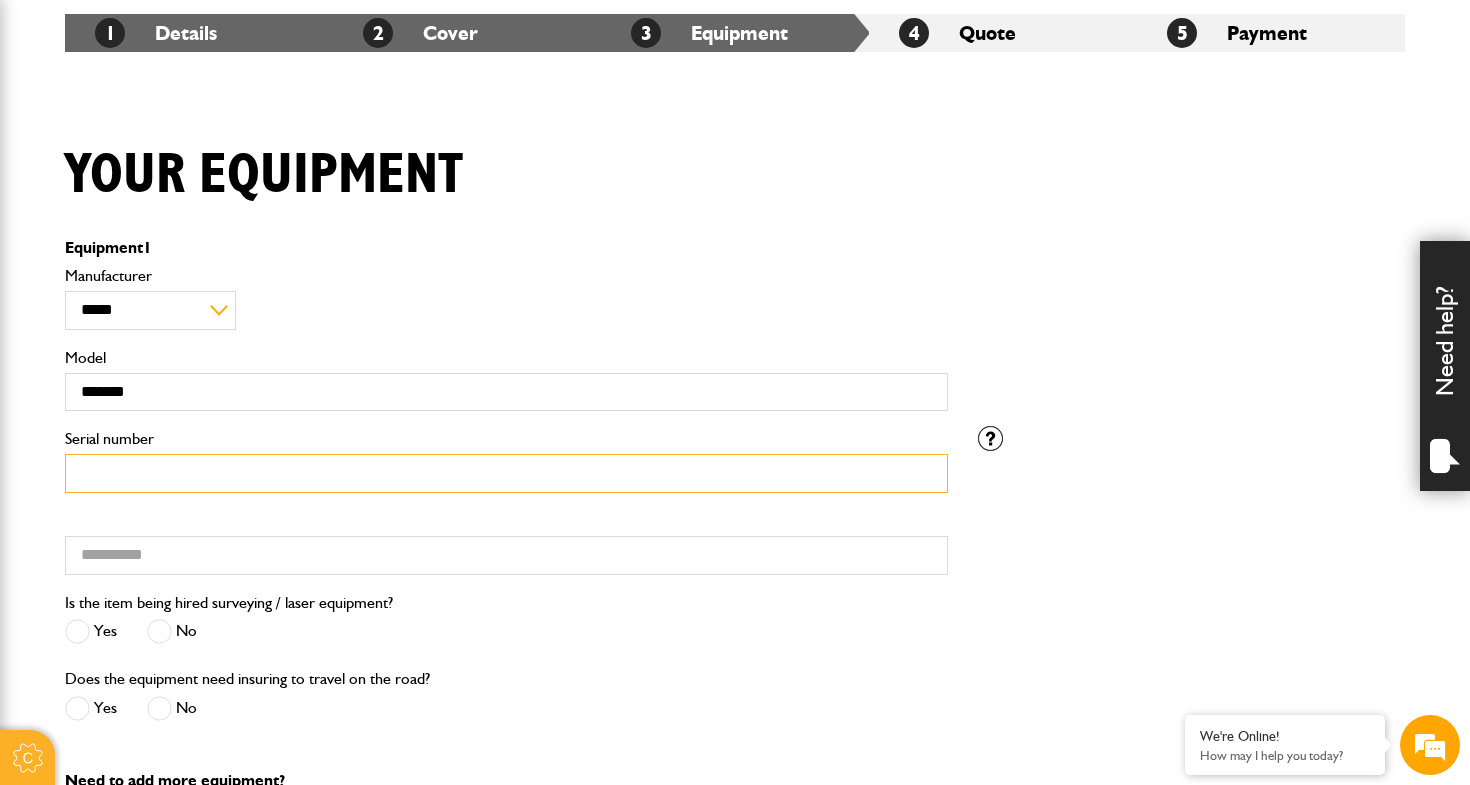 click on "Serial number" at bounding box center [506, 473] 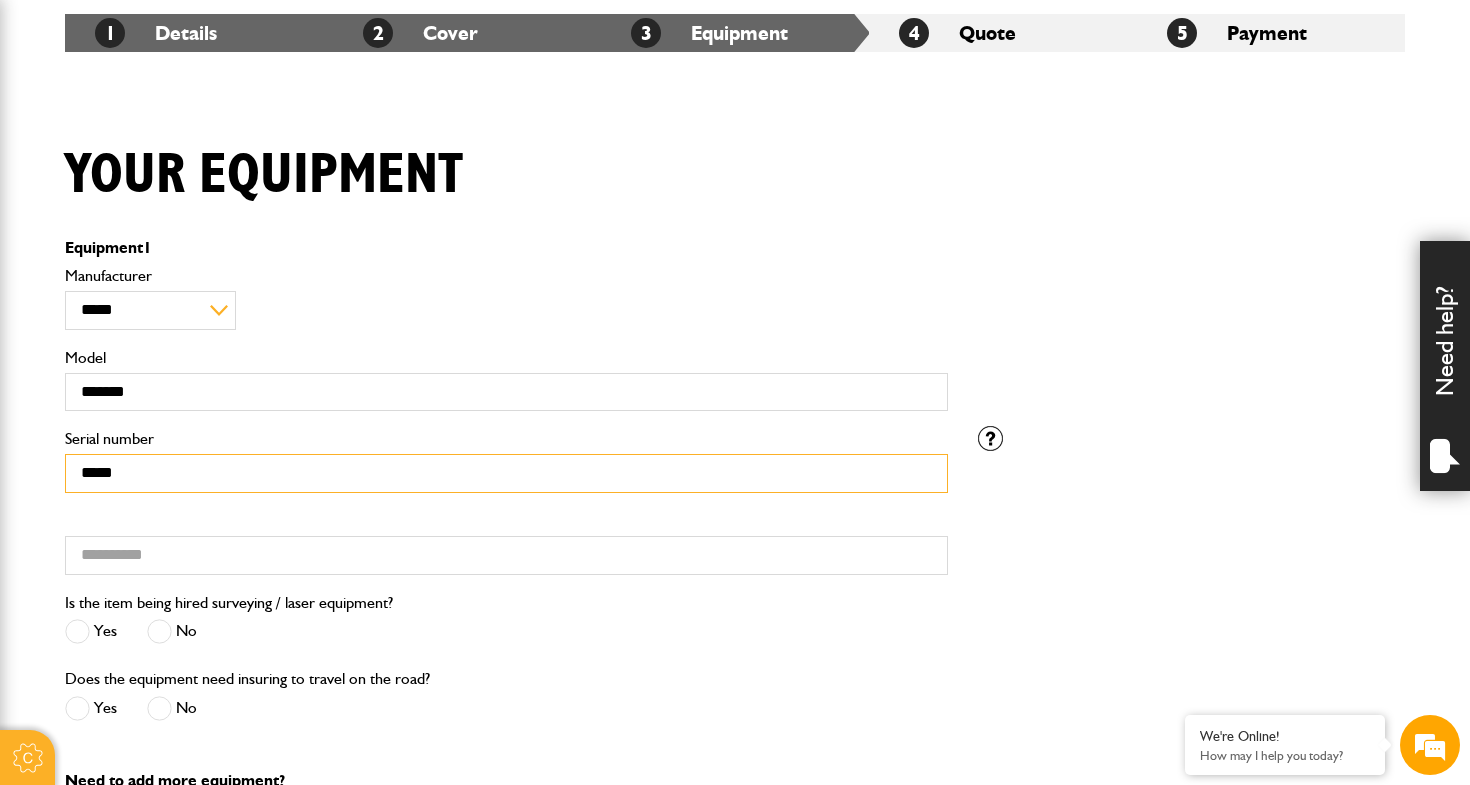 type on "*****" 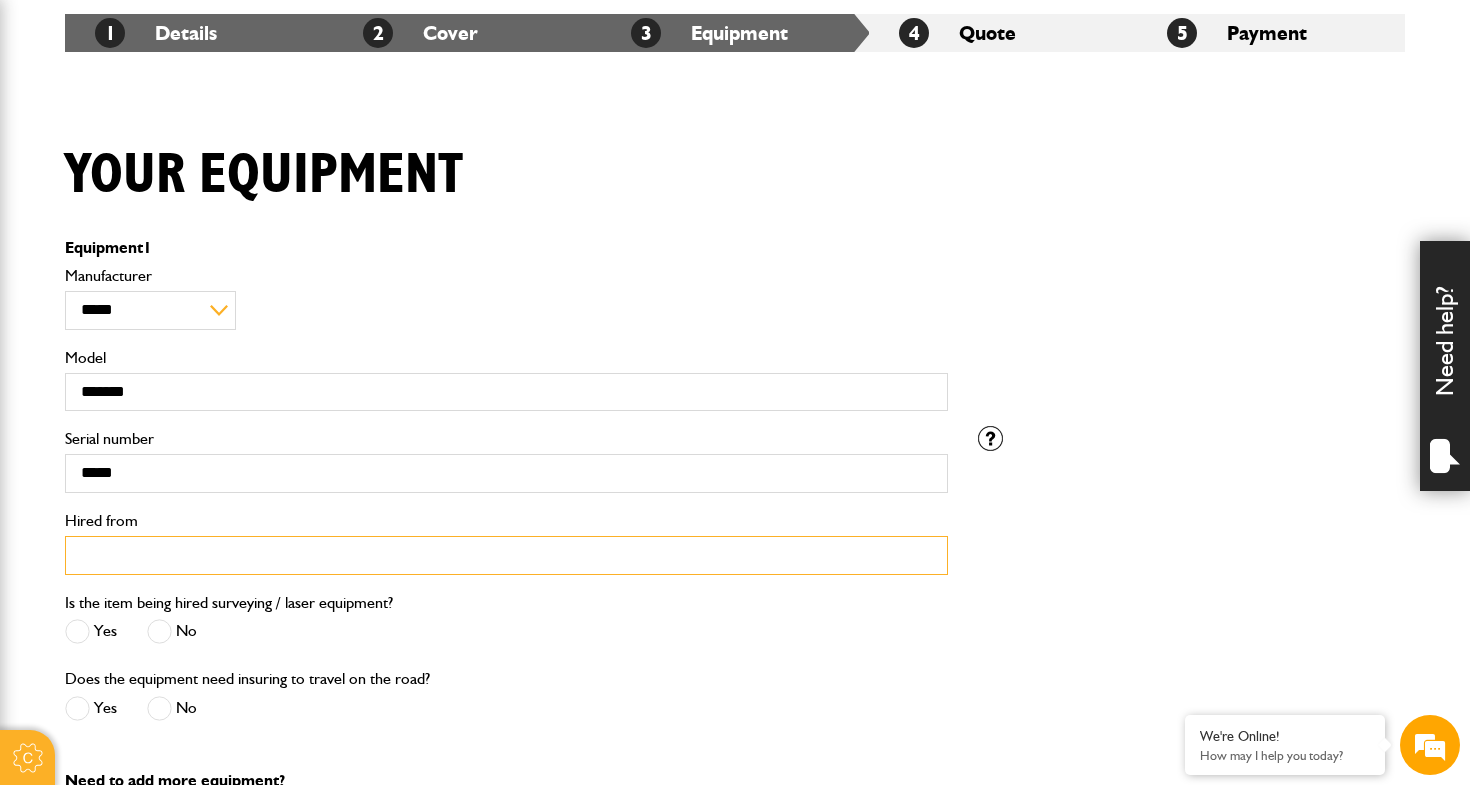 click on "Hired from" at bounding box center (506, 555) 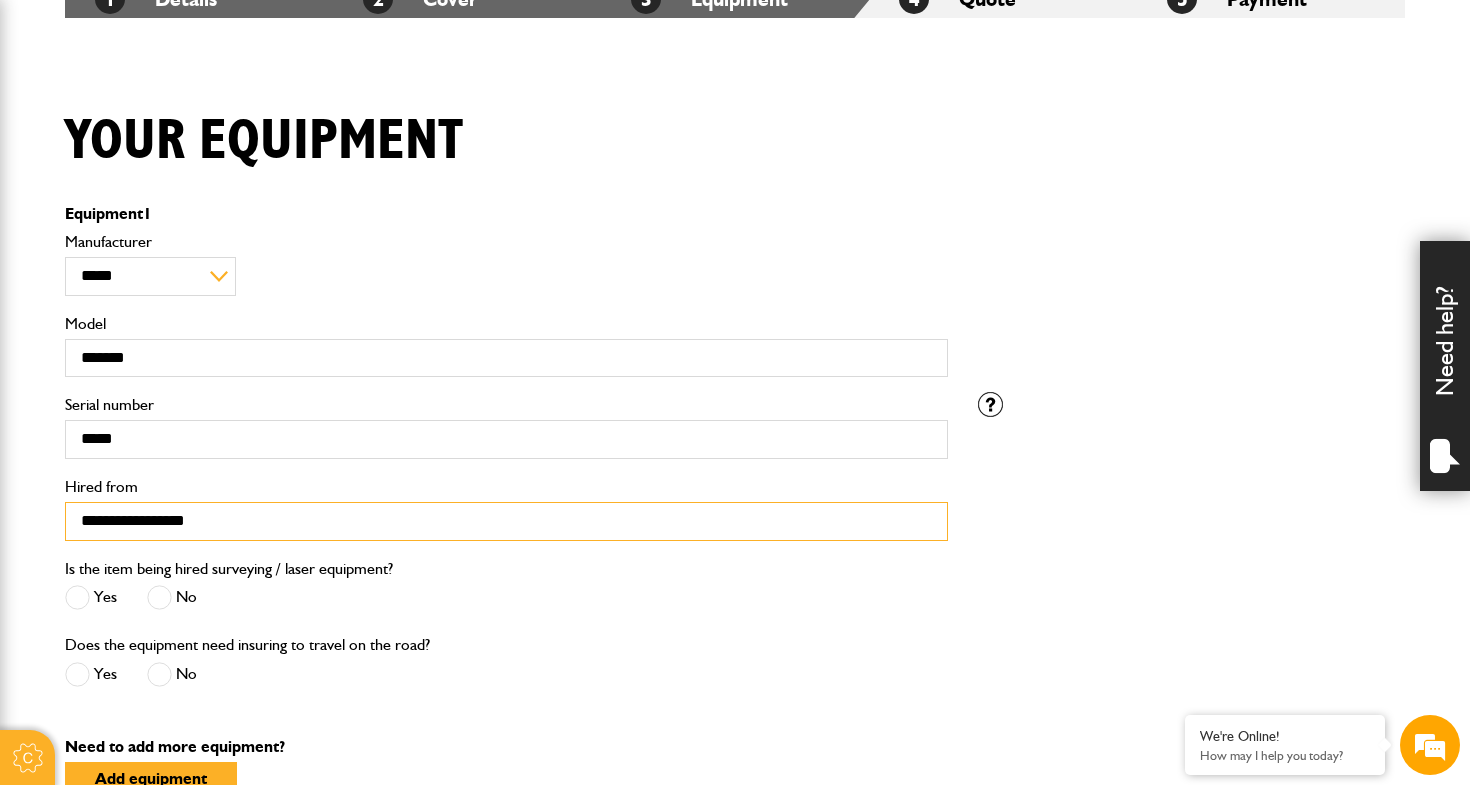 scroll, scrollTop: 417, scrollLeft: 0, axis: vertical 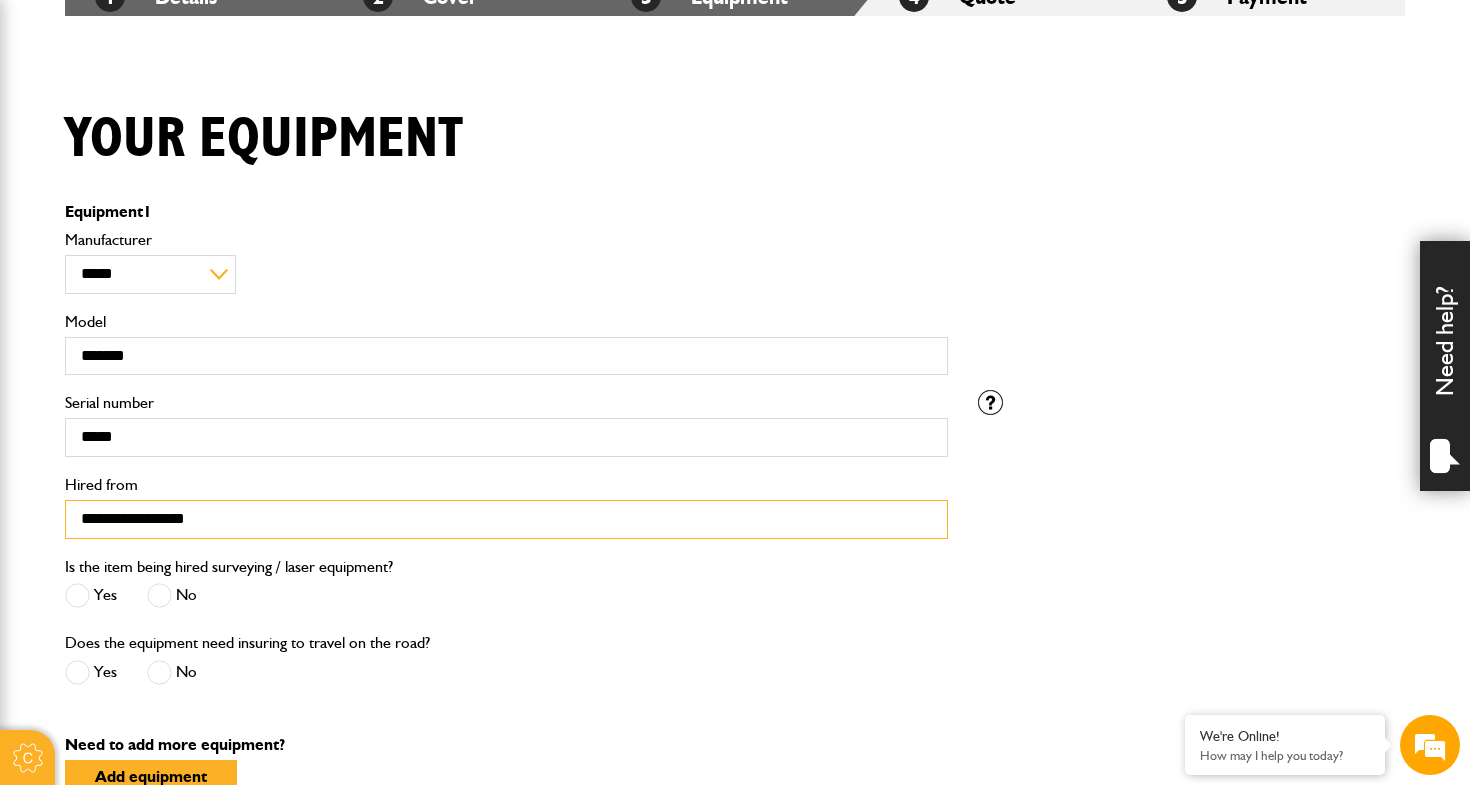 click on "**********" at bounding box center [506, 519] 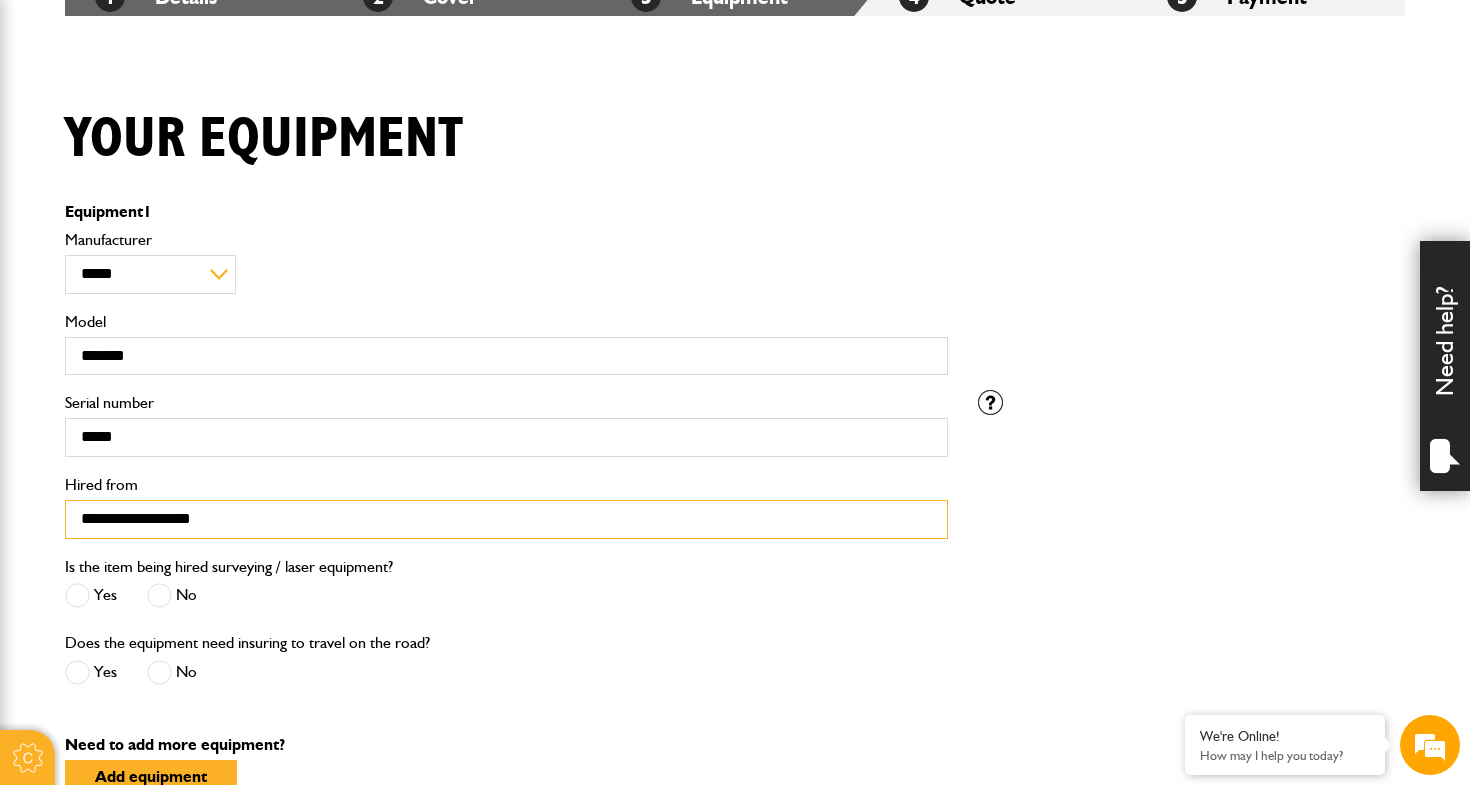 type on "**********" 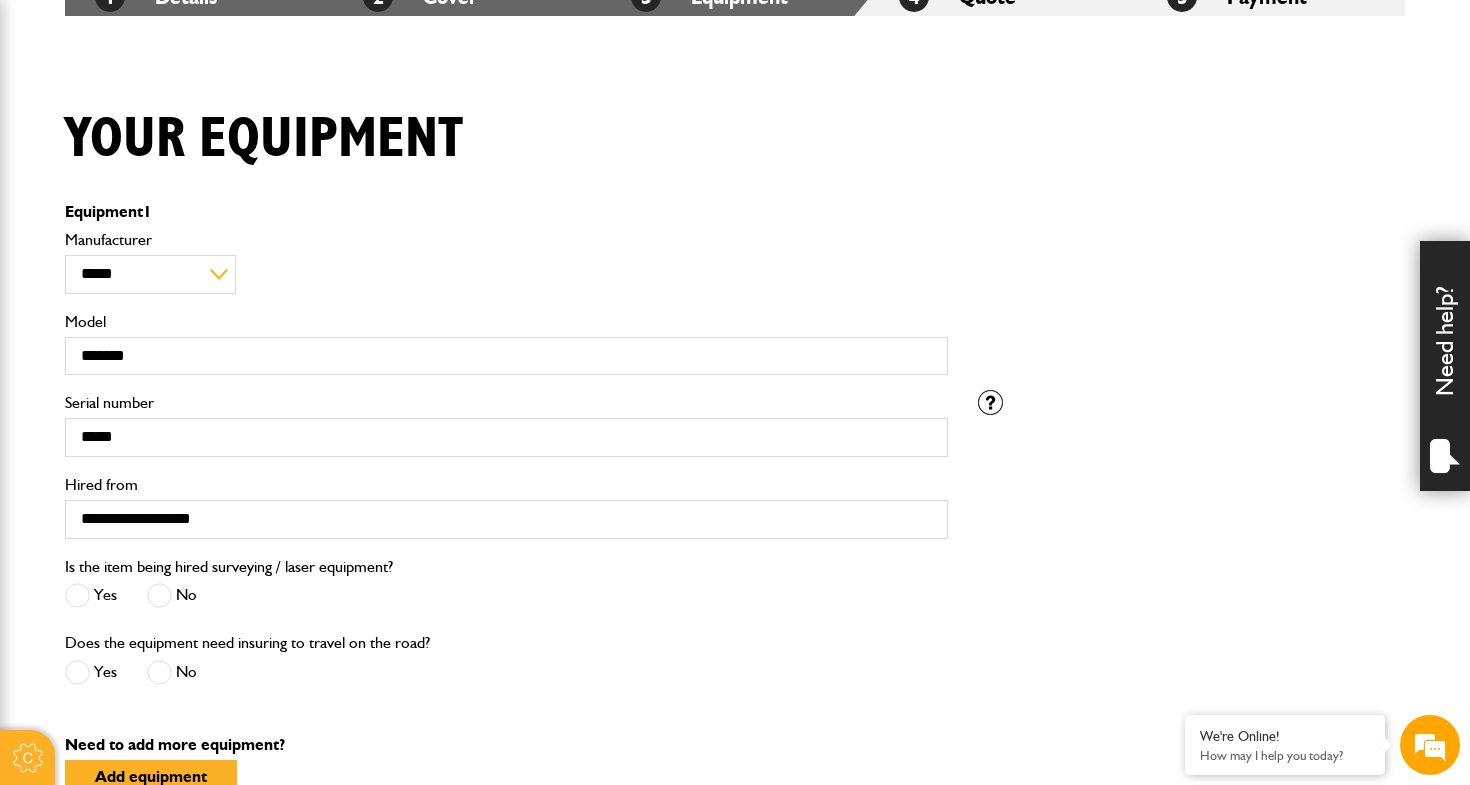 click at bounding box center (159, 595) 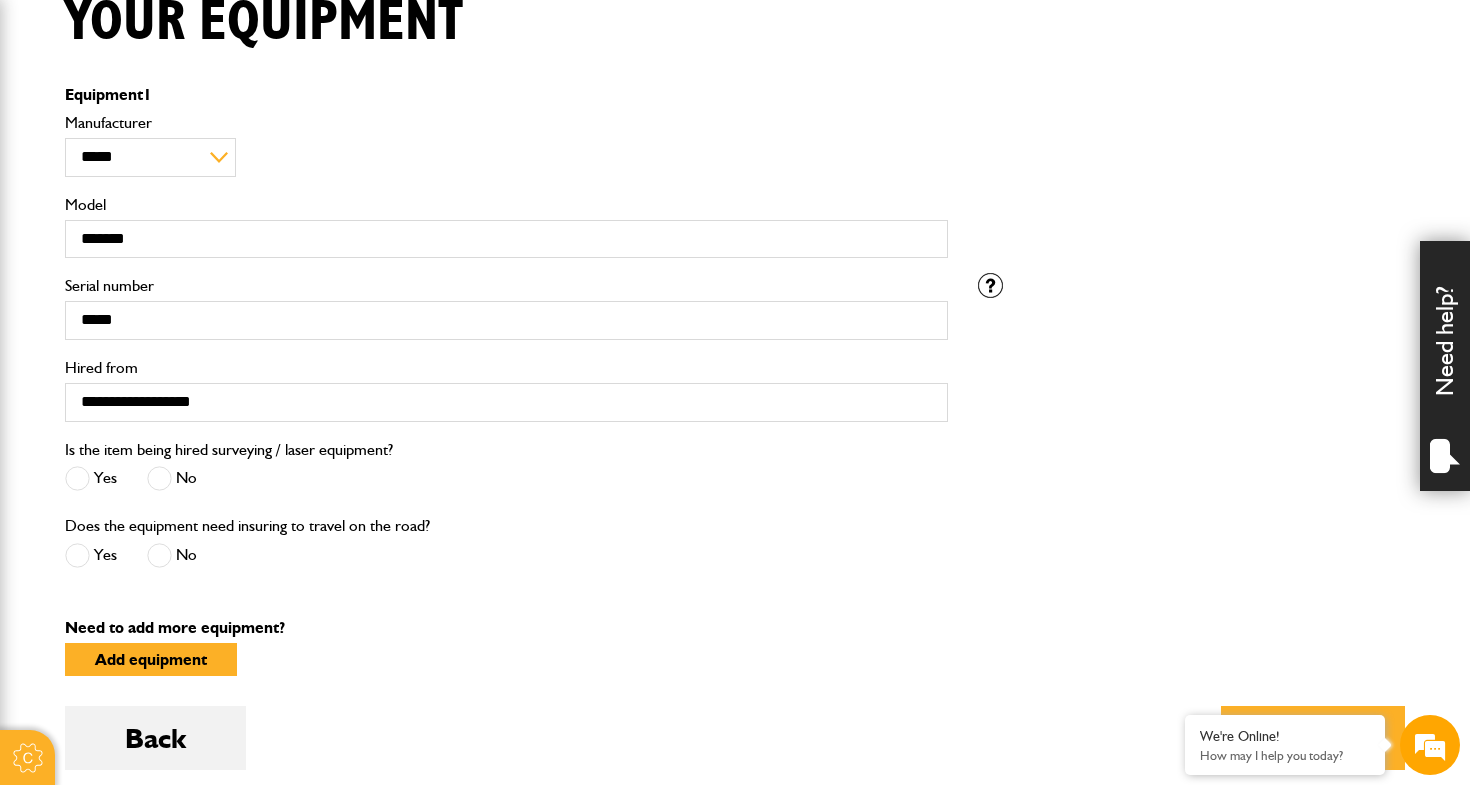 scroll, scrollTop: 551, scrollLeft: 0, axis: vertical 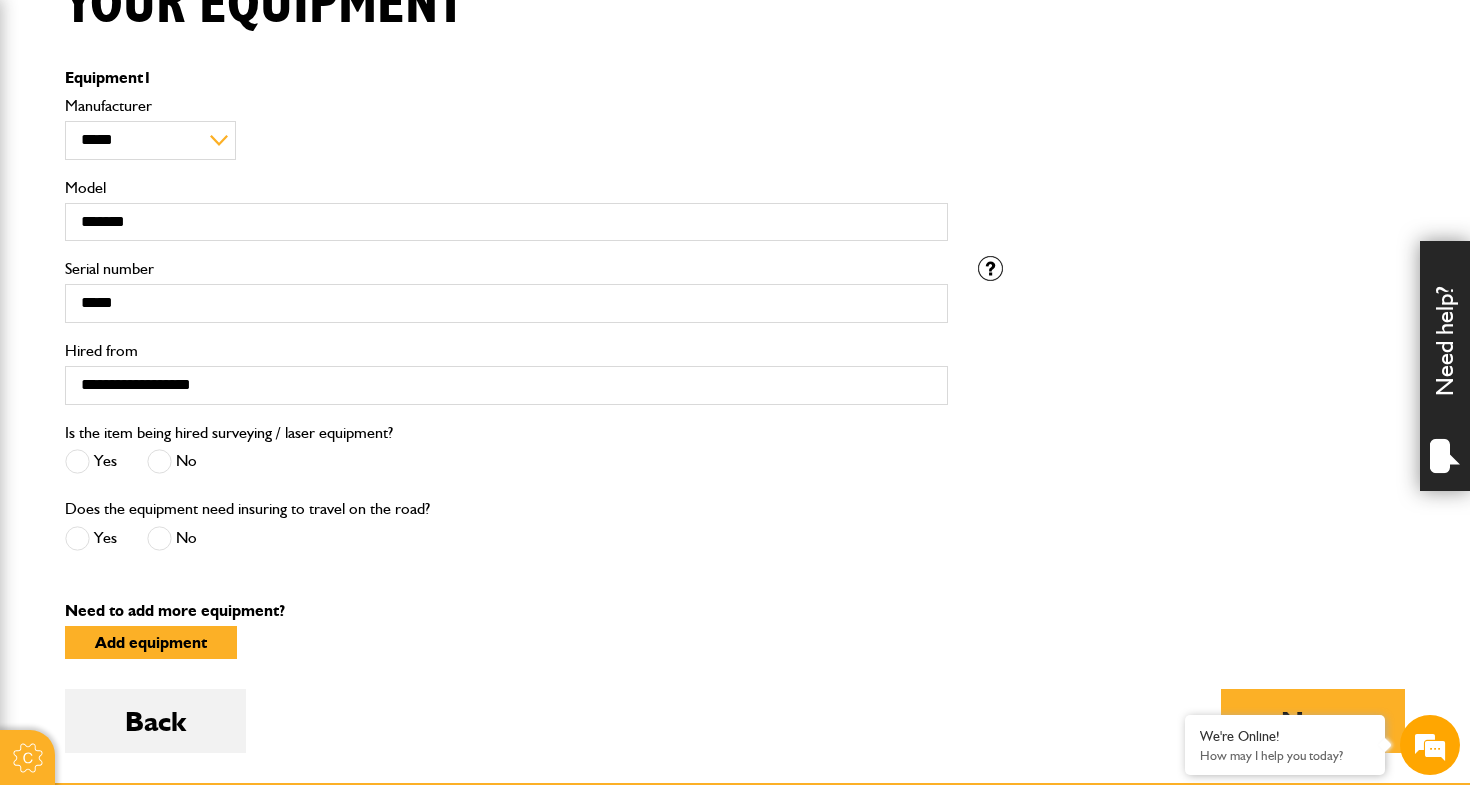 click at bounding box center [159, 538] 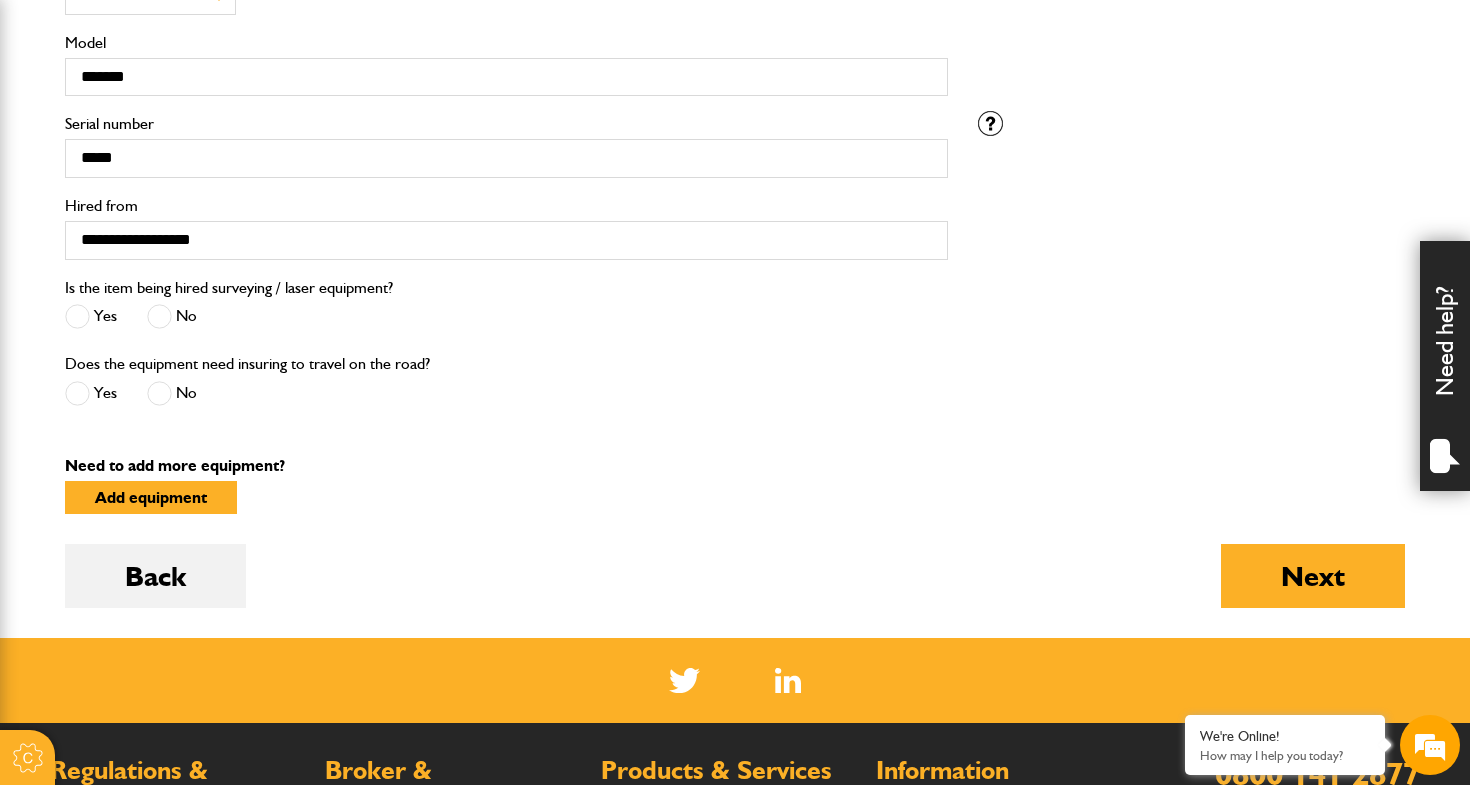 scroll, scrollTop: 723, scrollLeft: 0, axis: vertical 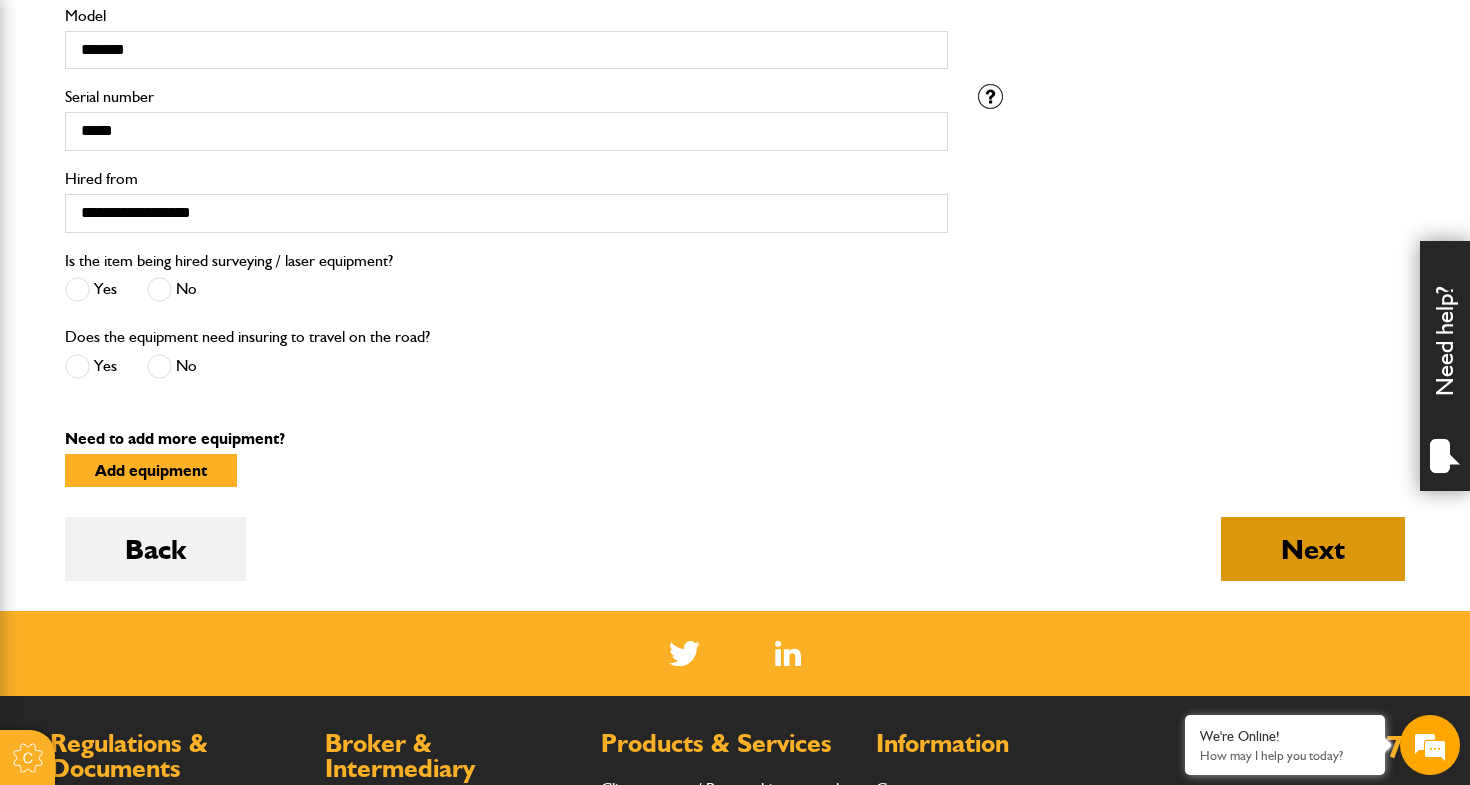 click on "Next" at bounding box center [1313, 549] 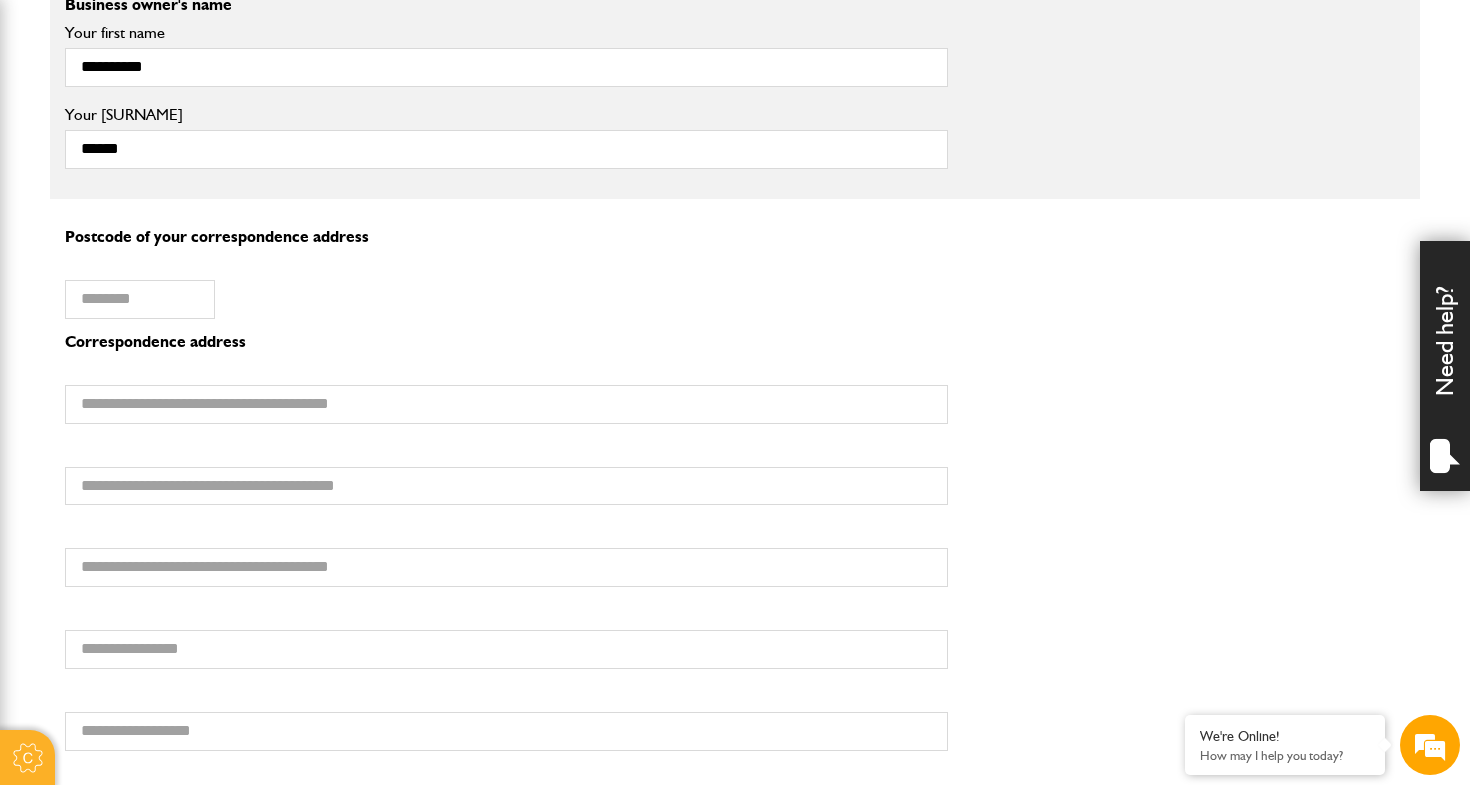 scroll, scrollTop: 1446, scrollLeft: 0, axis: vertical 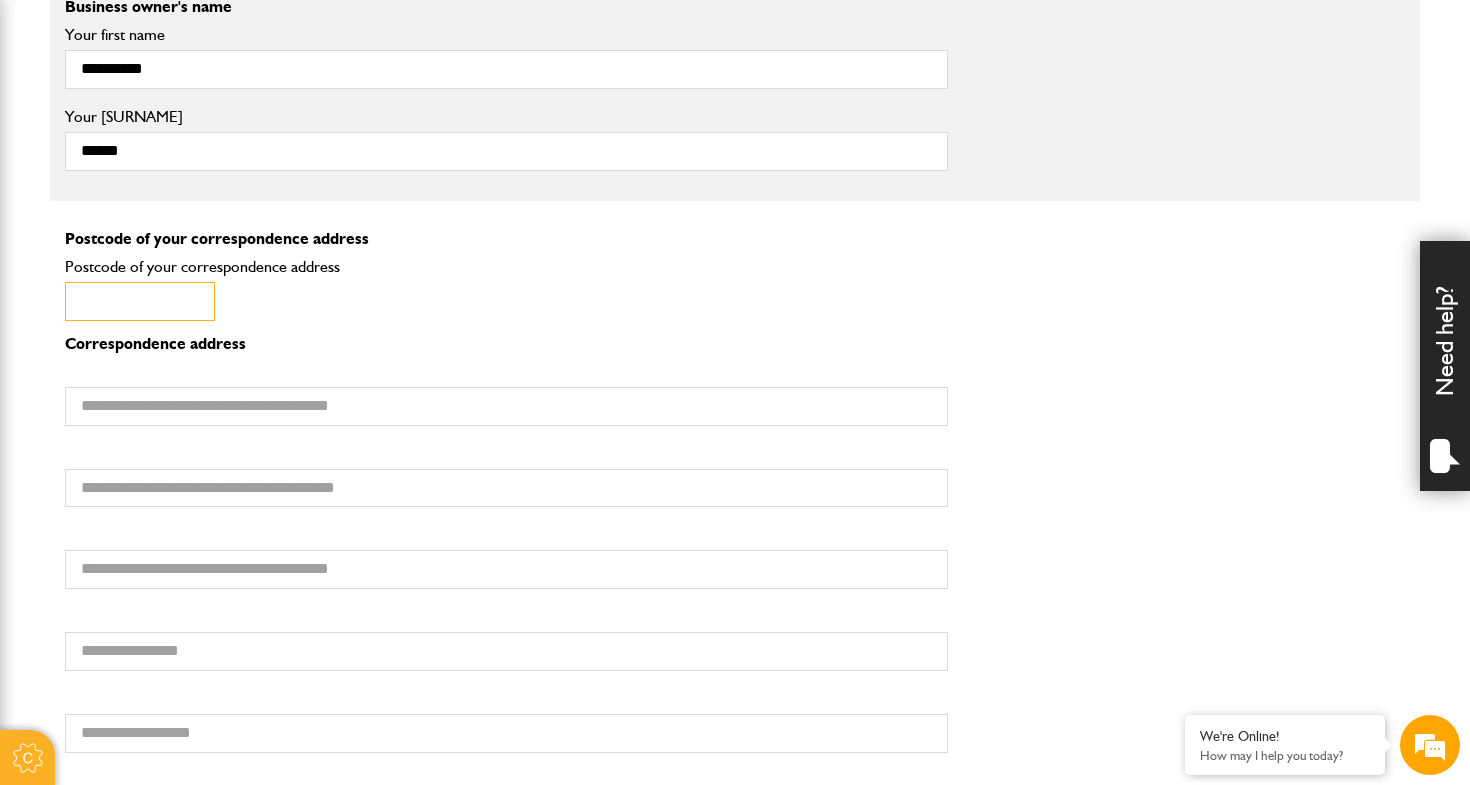 click on "Postcode of your correspondence address" at bounding box center [140, 301] 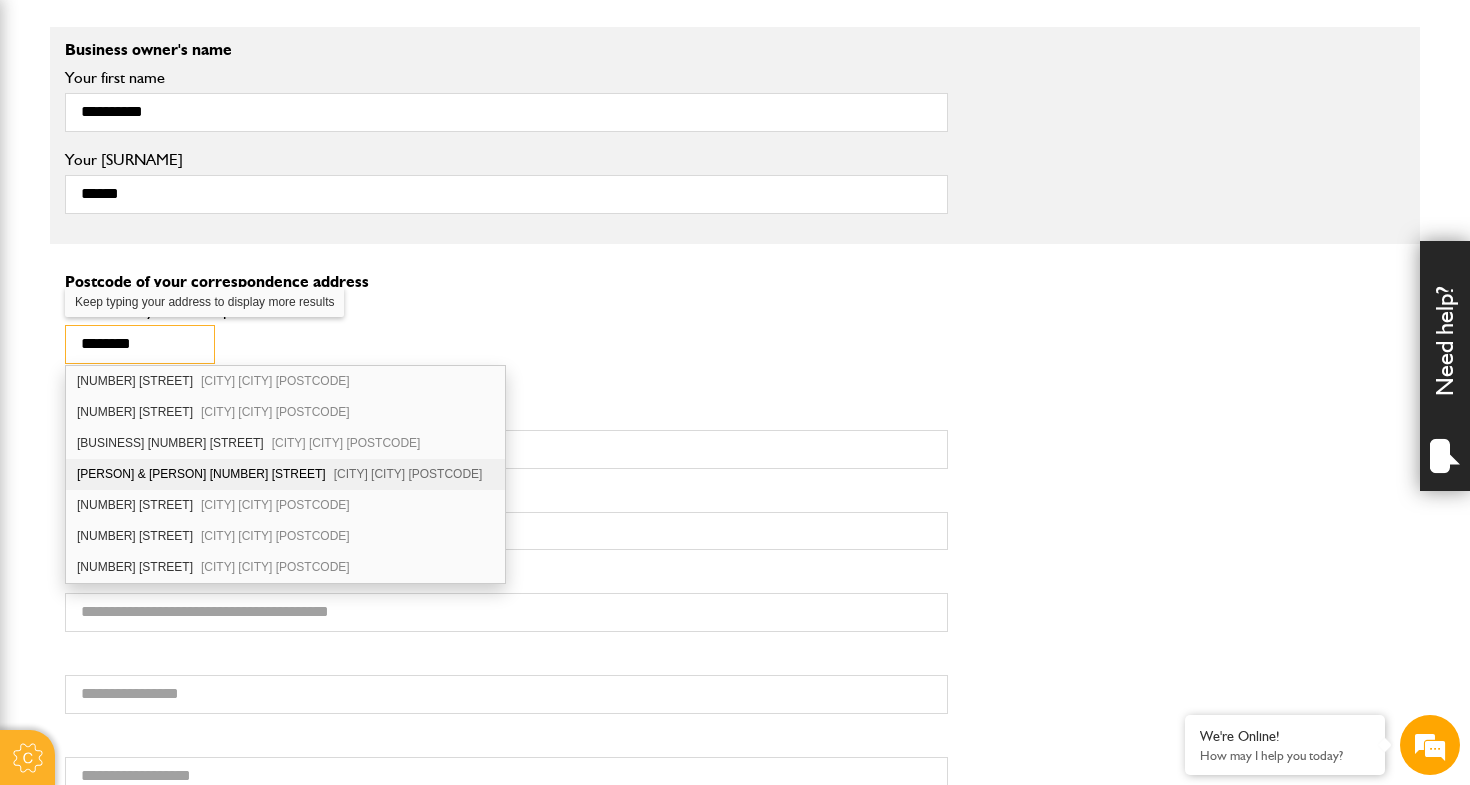 scroll, scrollTop: 1329, scrollLeft: 0, axis: vertical 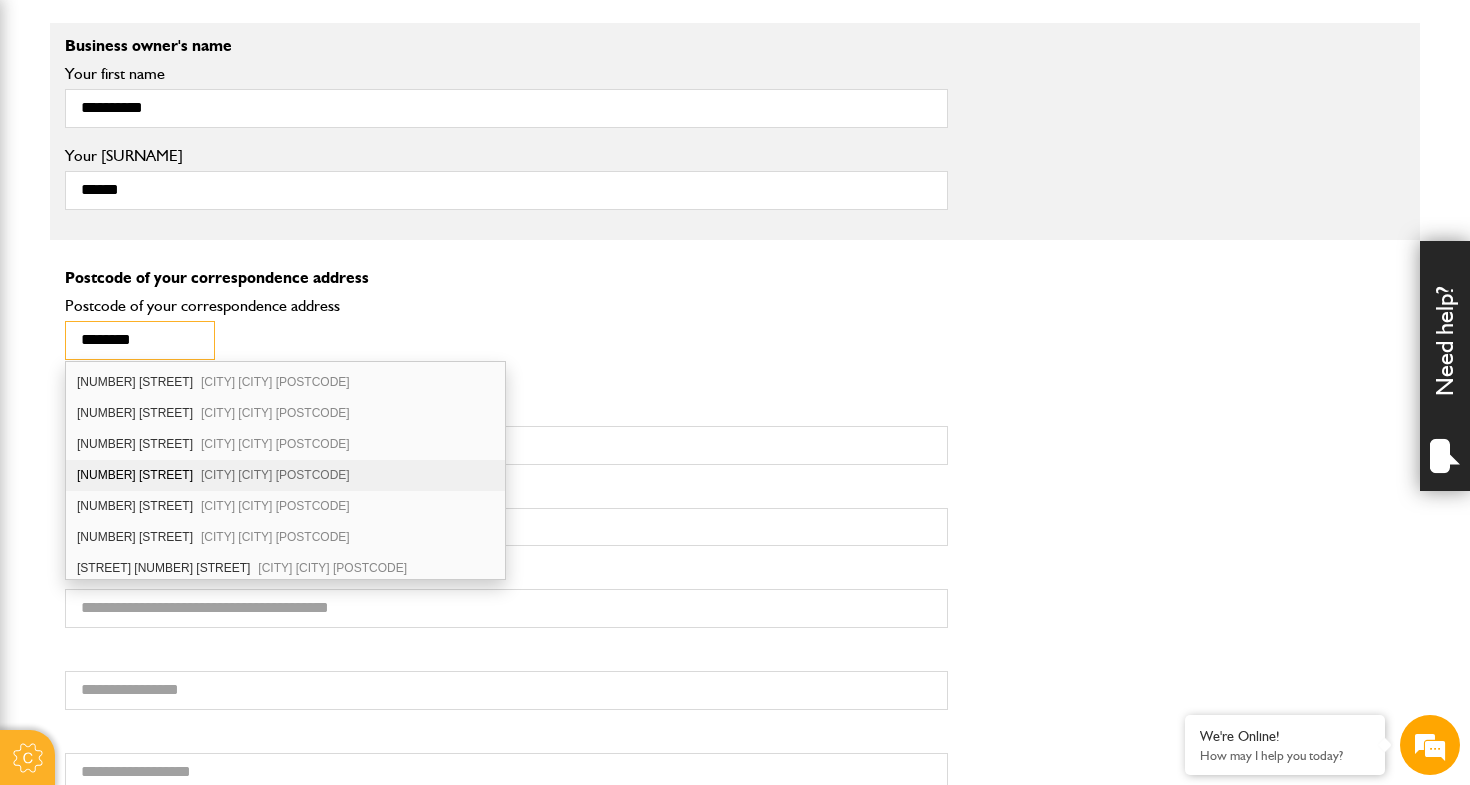 type on "********" 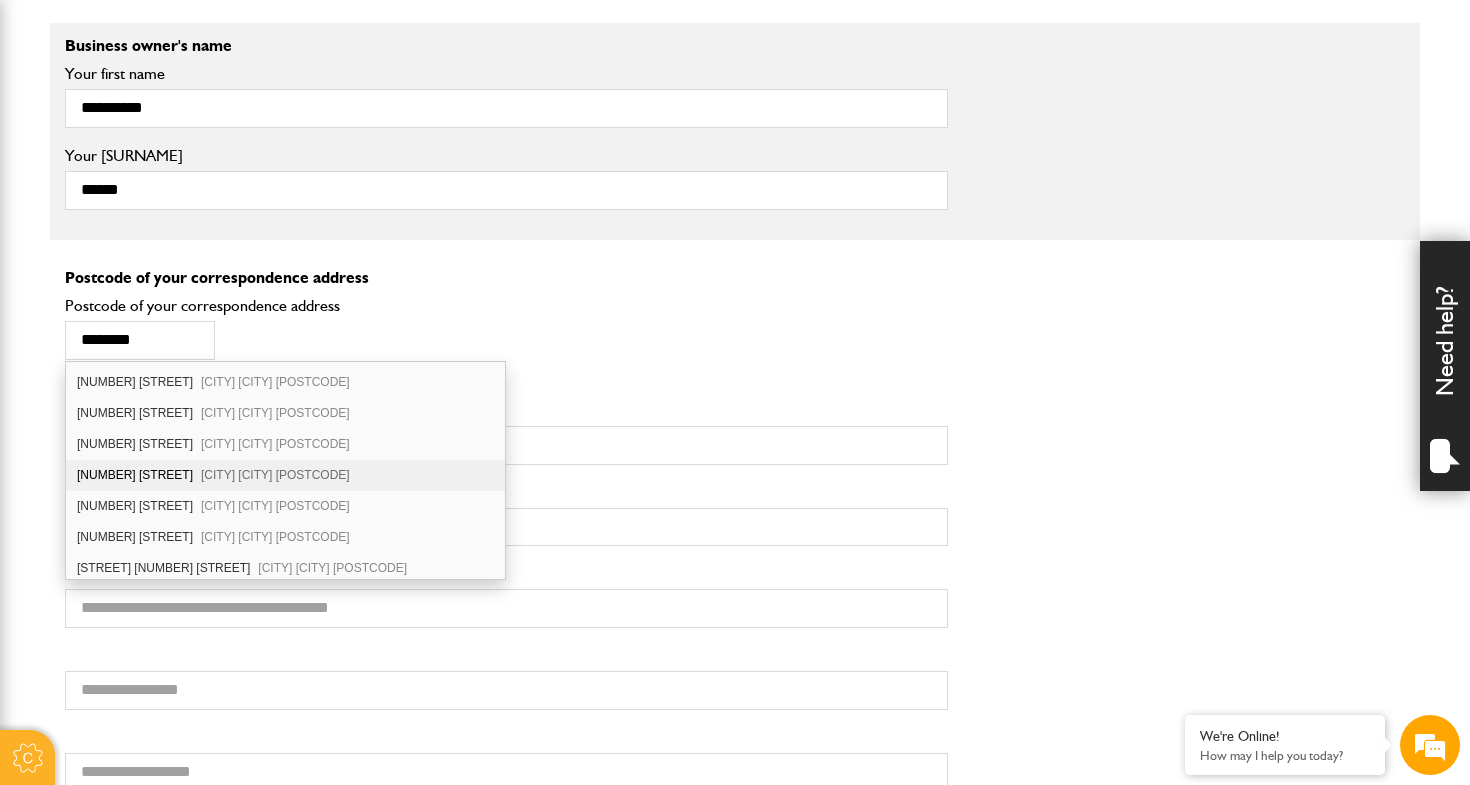 click on "Pevensey Bay Pevensey BN24 6SH" at bounding box center [275, 475] 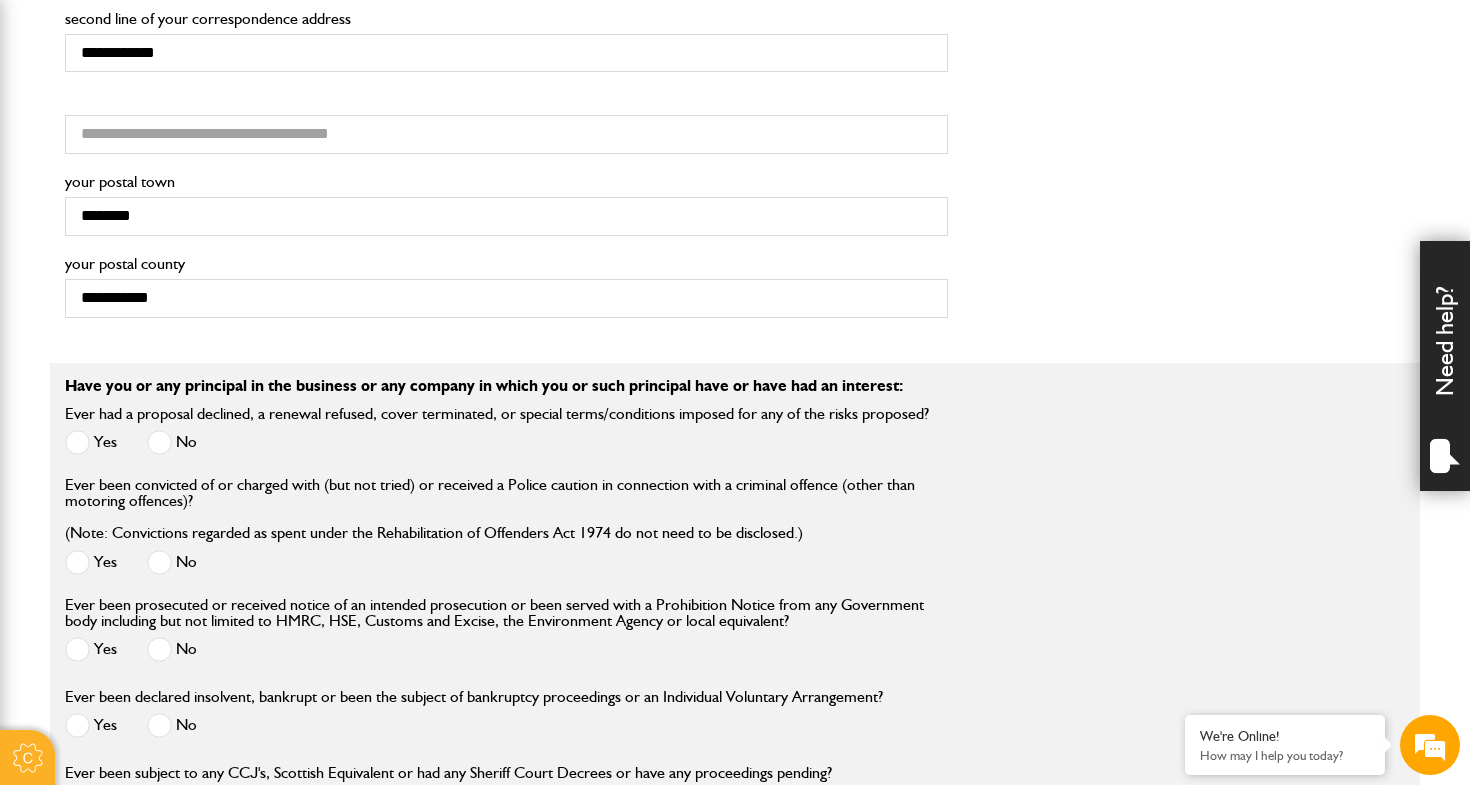 scroll, scrollTop: 1807, scrollLeft: 0, axis: vertical 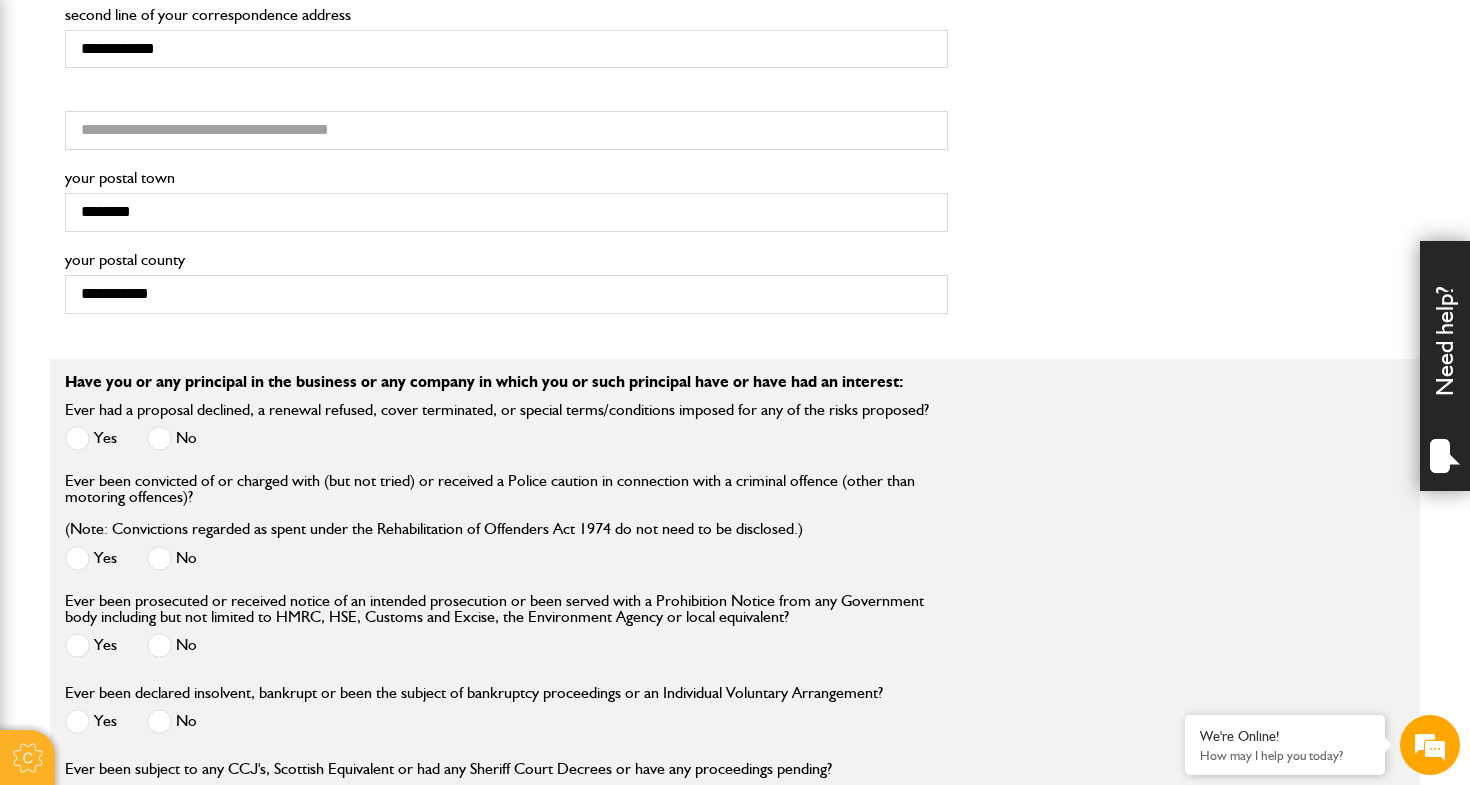 click at bounding box center (159, 438) 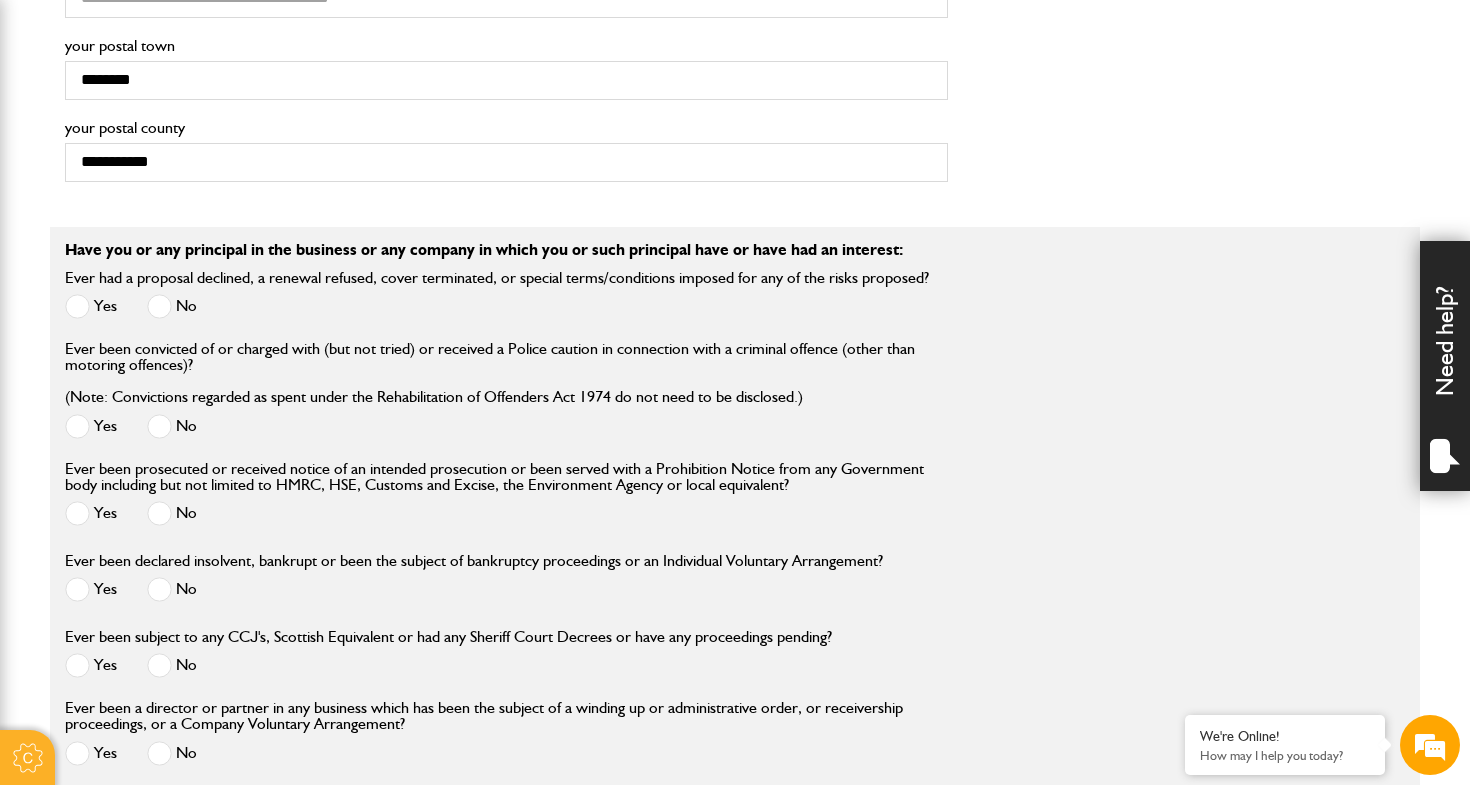 scroll, scrollTop: 1949, scrollLeft: 0, axis: vertical 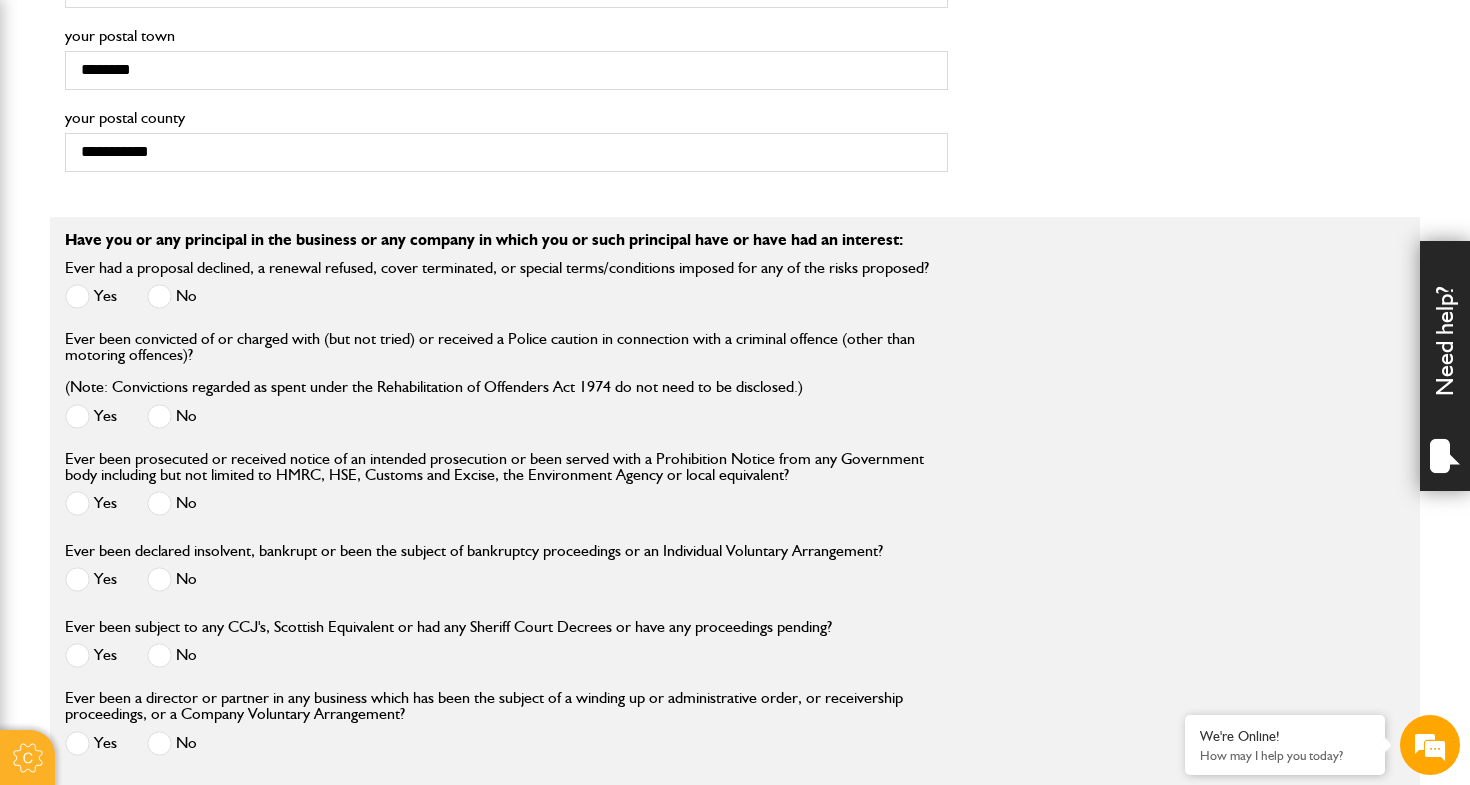 click at bounding box center [159, 416] 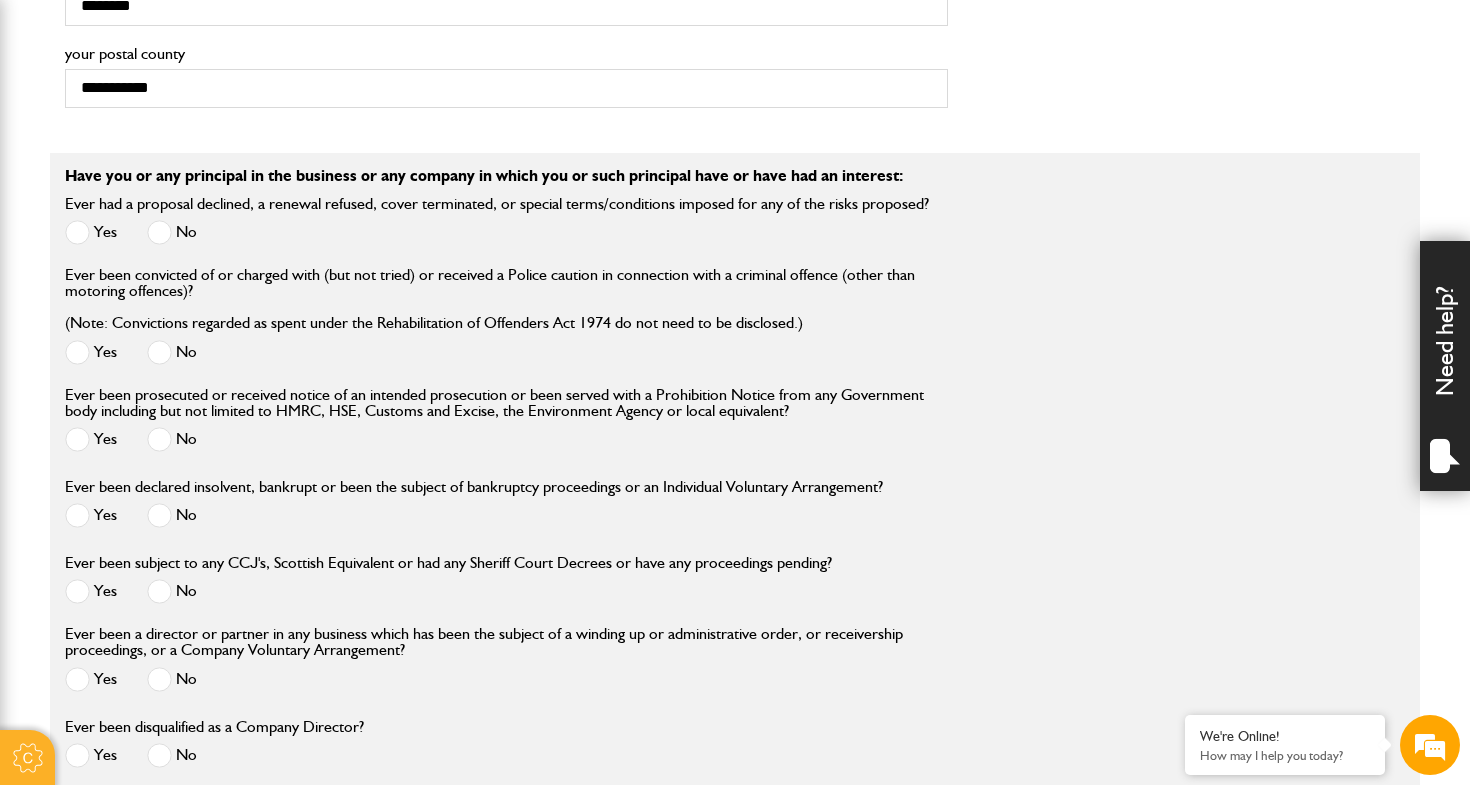 scroll, scrollTop: 2036, scrollLeft: 0, axis: vertical 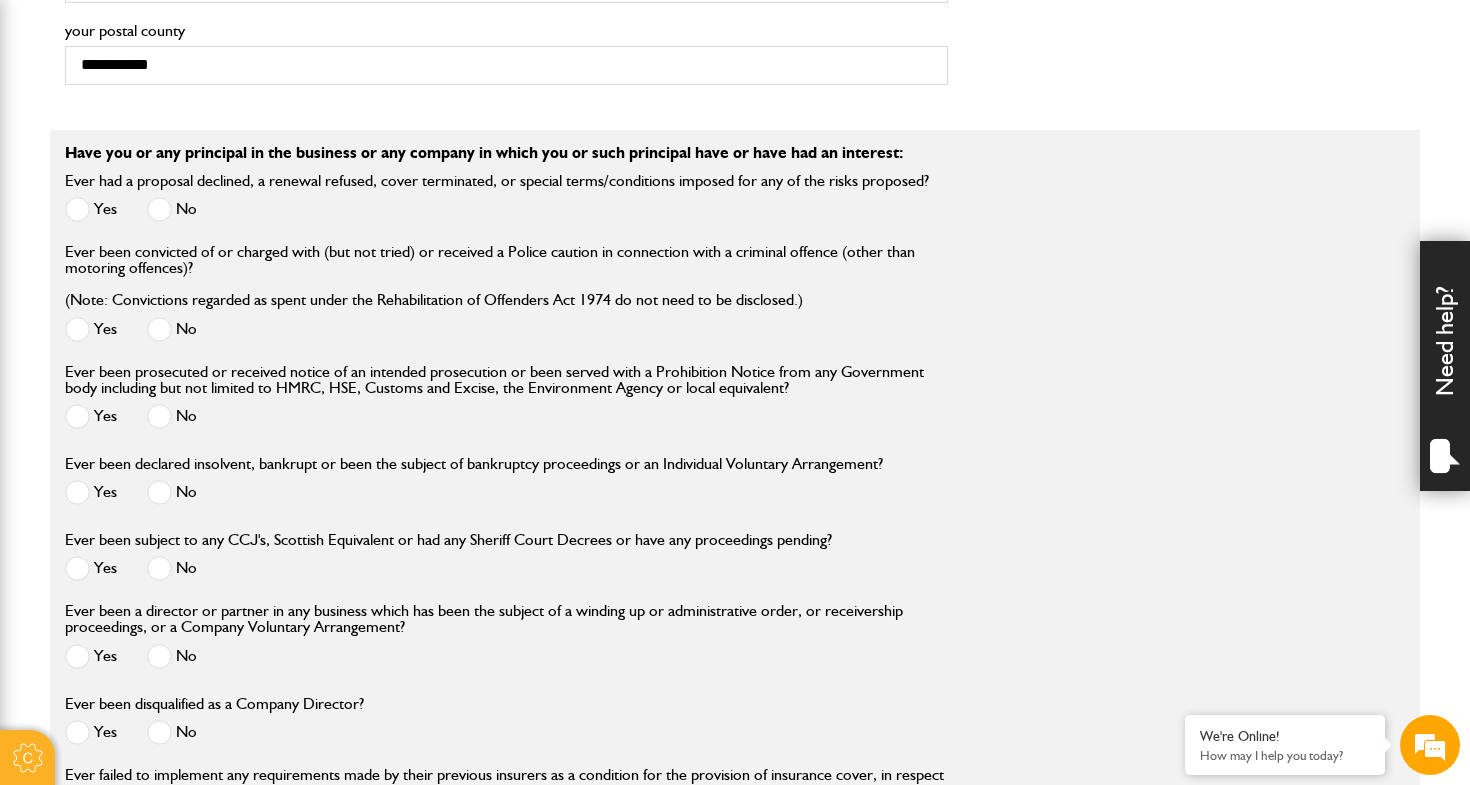 click at bounding box center (159, 492) 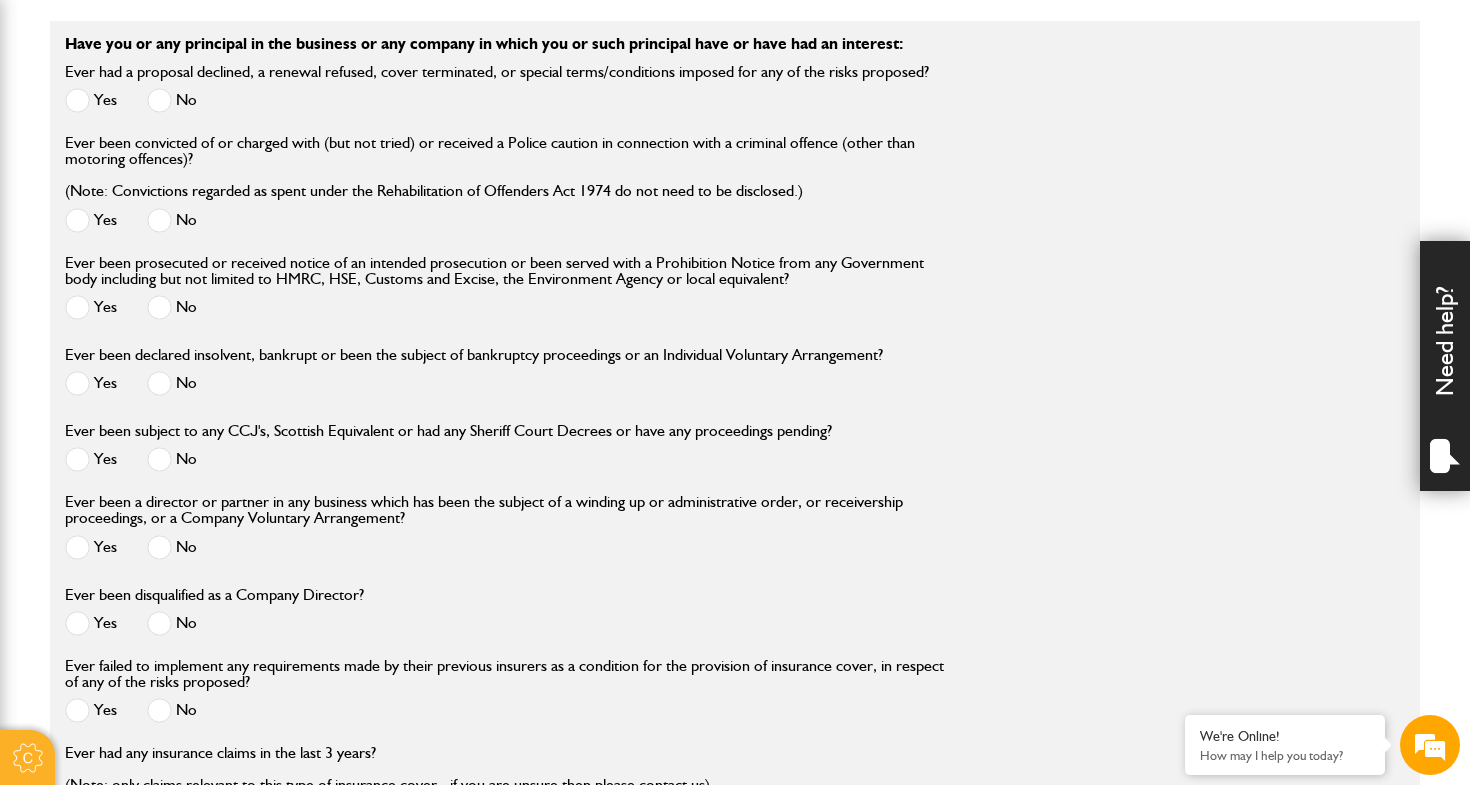 scroll, scrollTop: 2169, scrollLeft: 0, axis: vertical 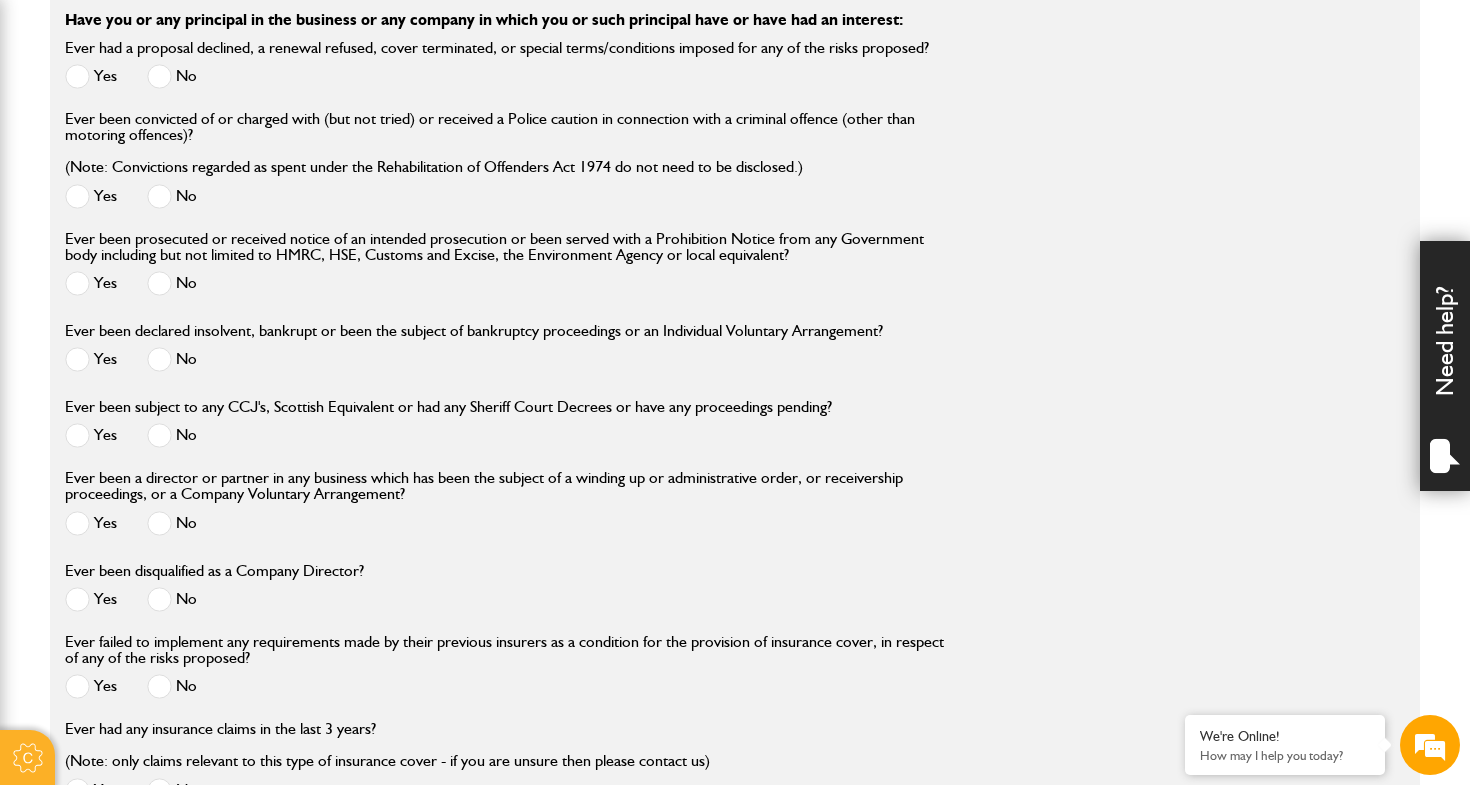 click at bounding box center (159, 435) 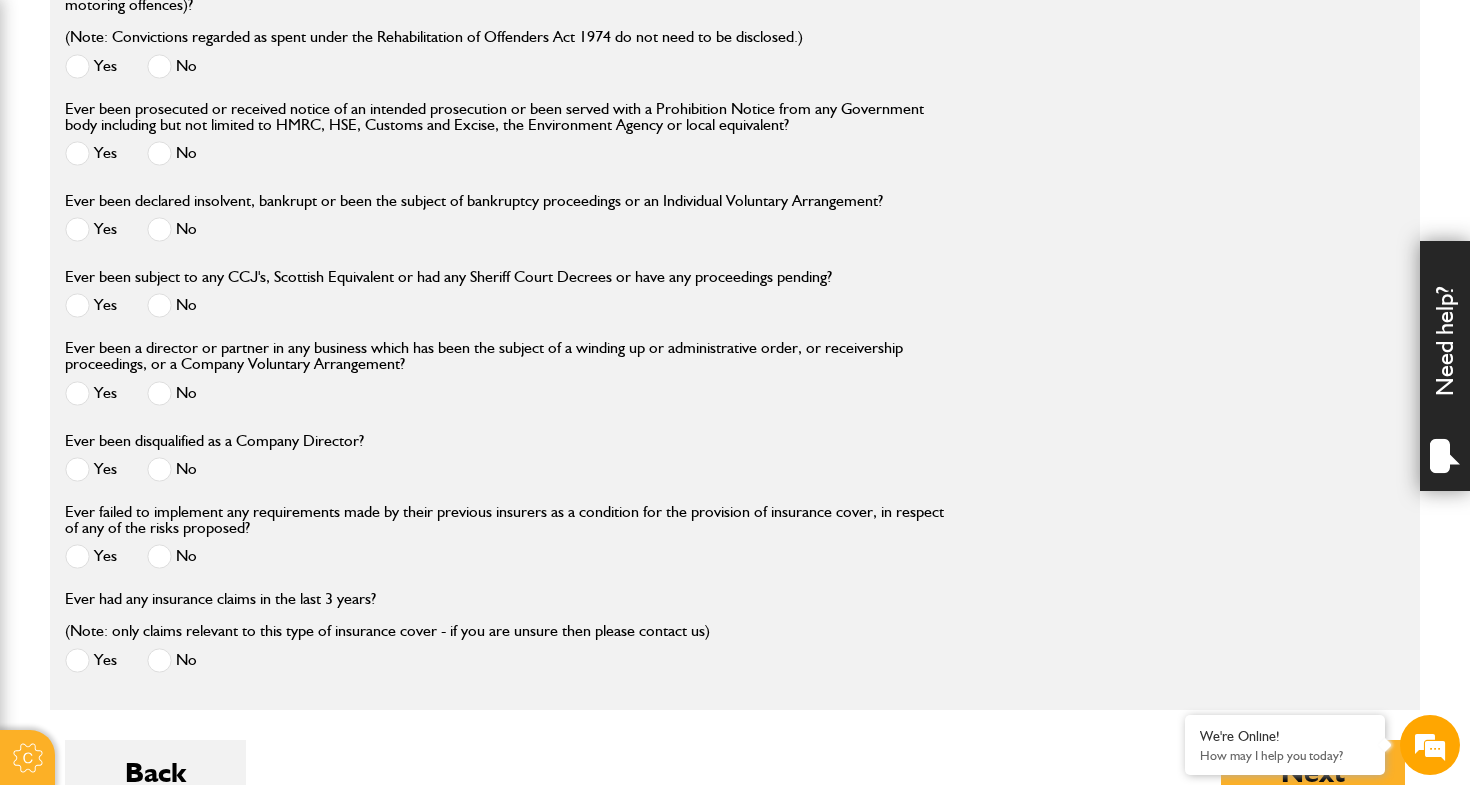 scroll, scrollTop: 2306, scrollLeft: 0, axis: vertical 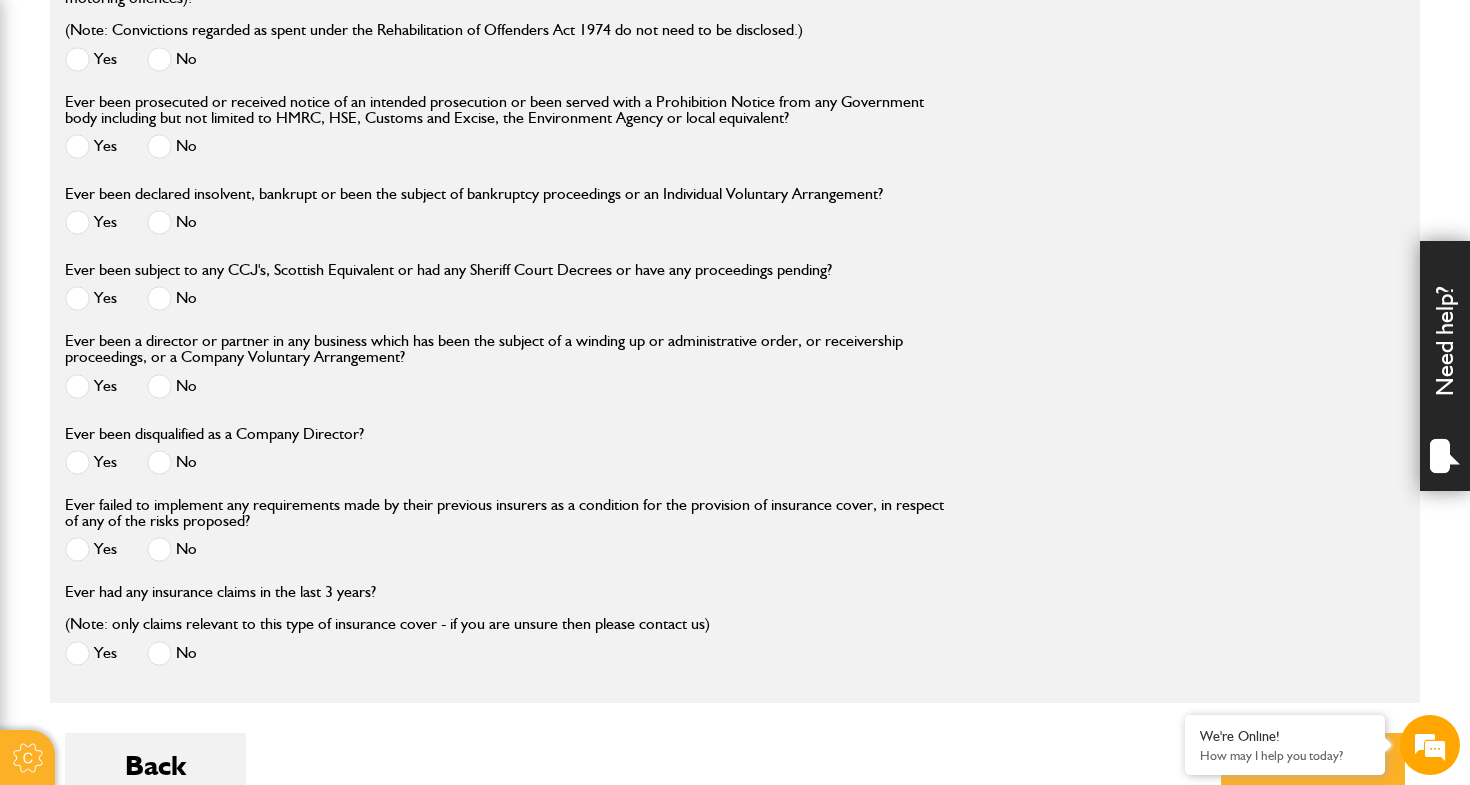 click at bounding box center (159, 386) 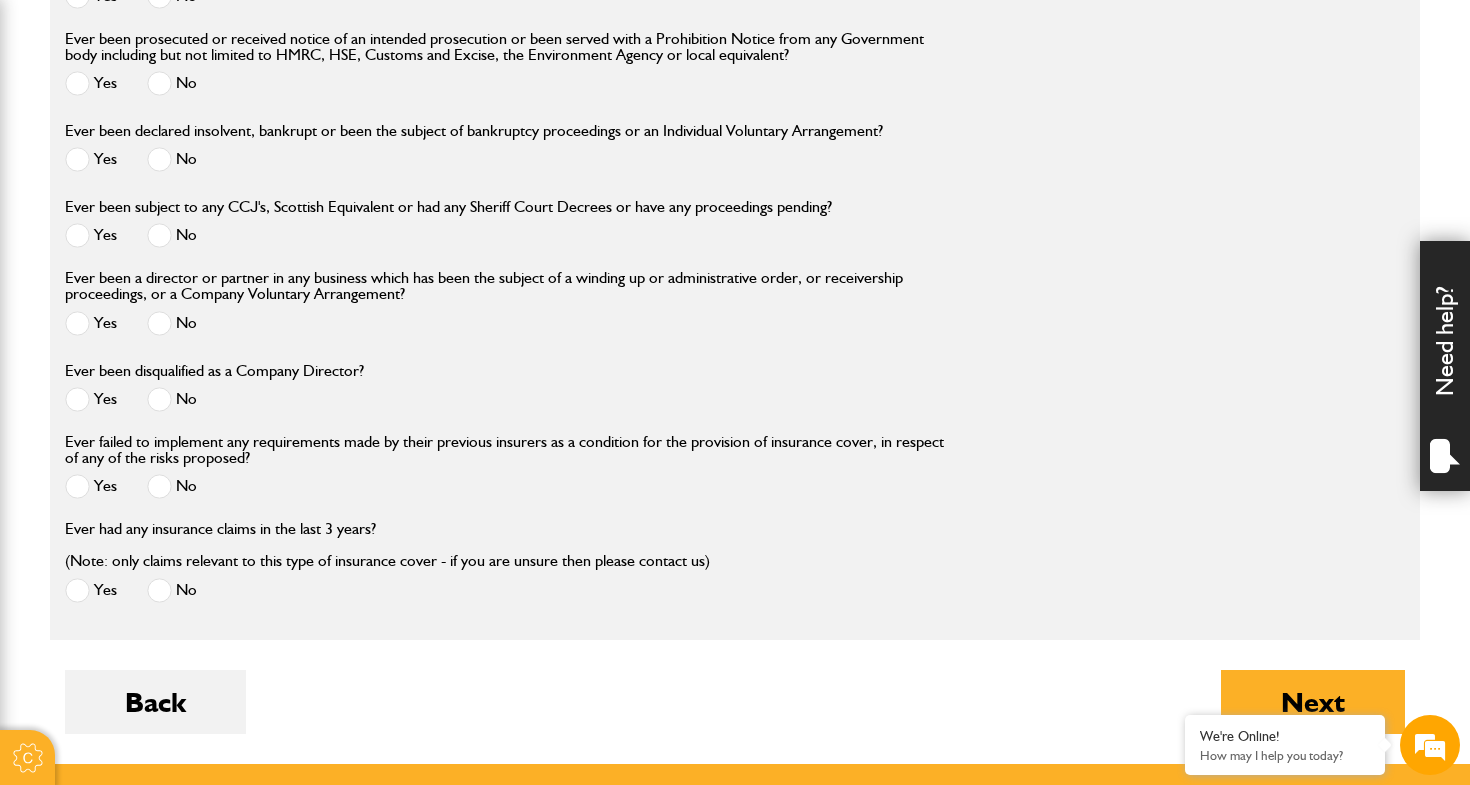 scroll, scrollTop: 2374, scrollLeft: 0, axis: vertical 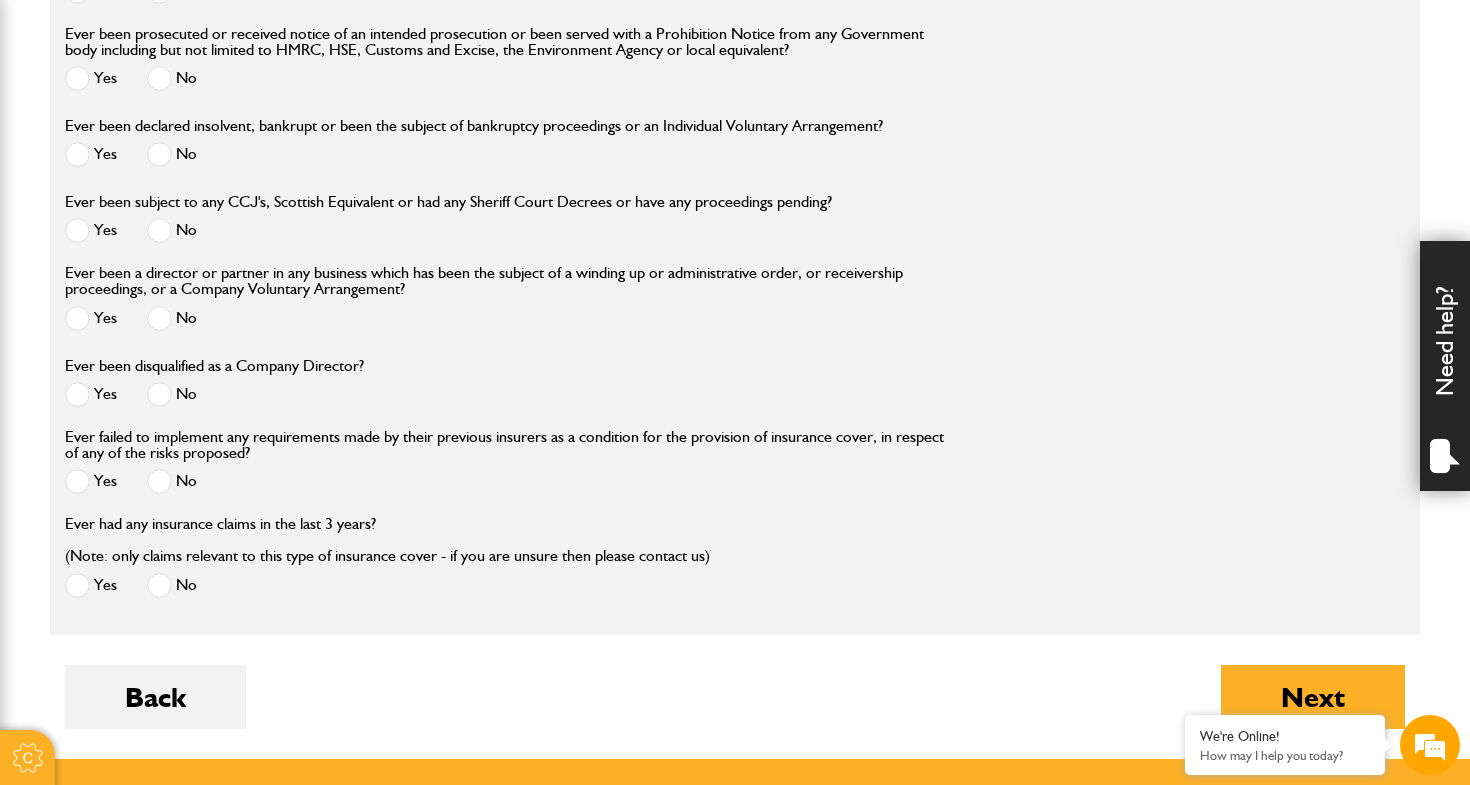 click at bounding box center [159, 394] 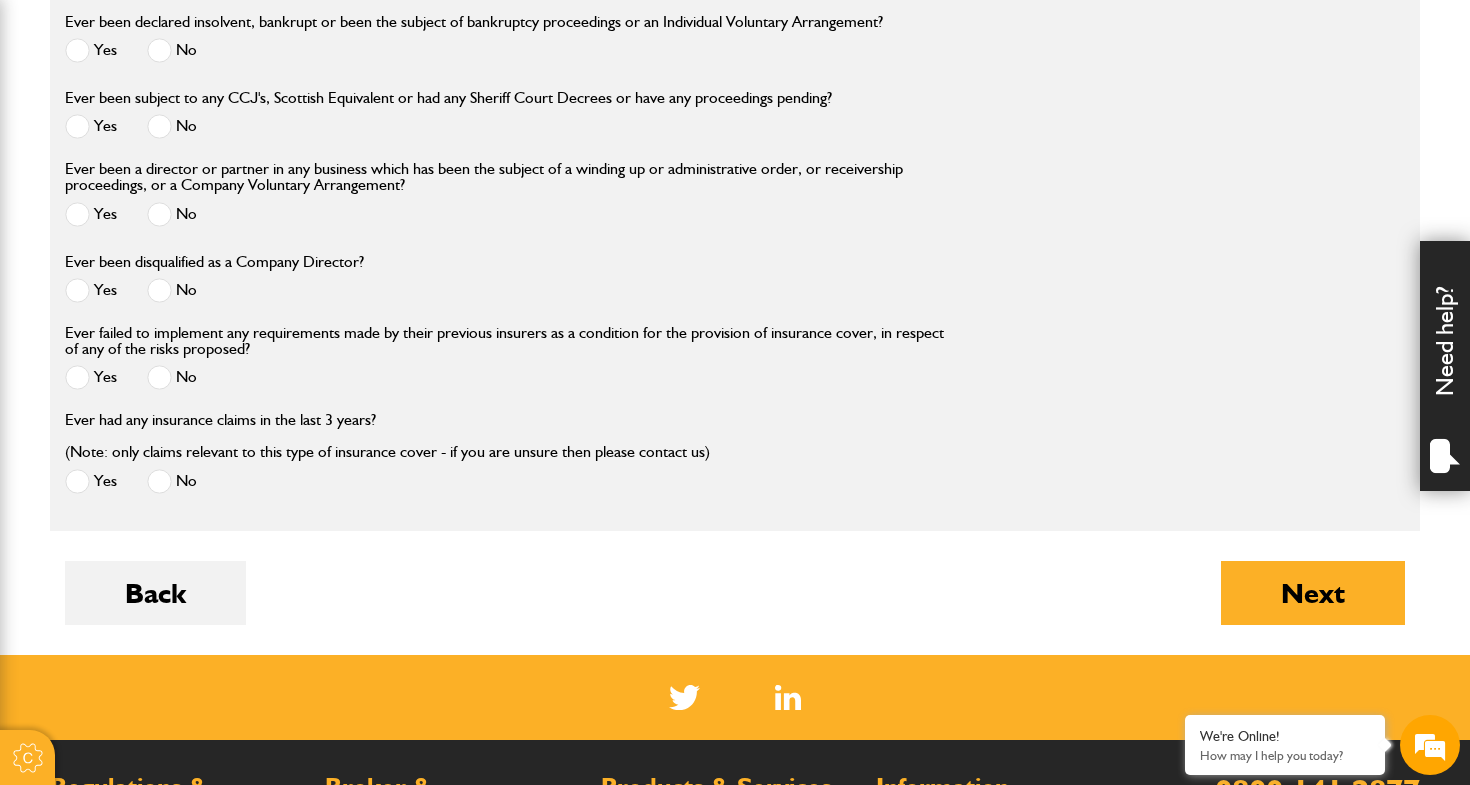 scroll, scrollTop: 2481, scrollLeft: 0, axis: vertical 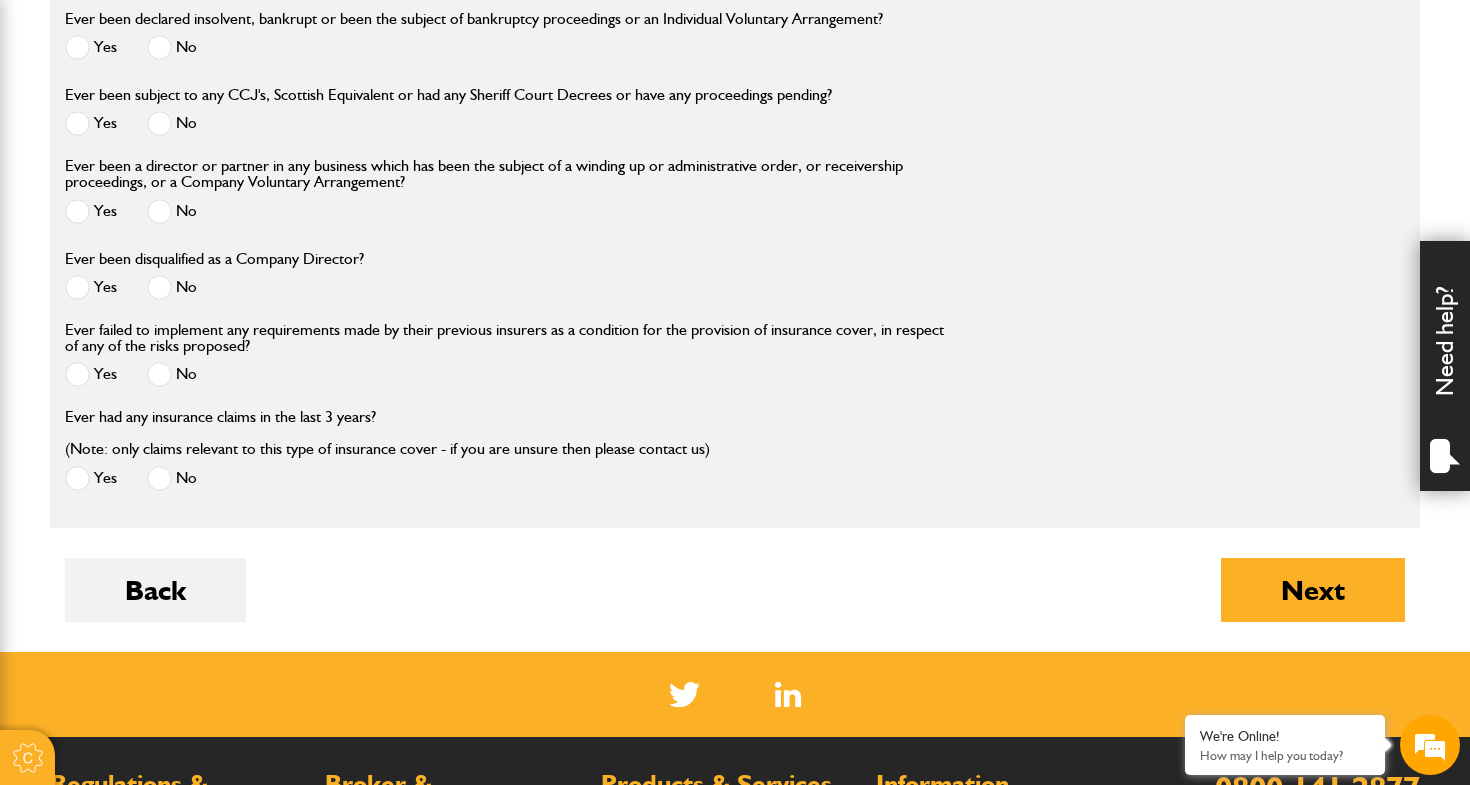 click at bounding box center (159, 478) 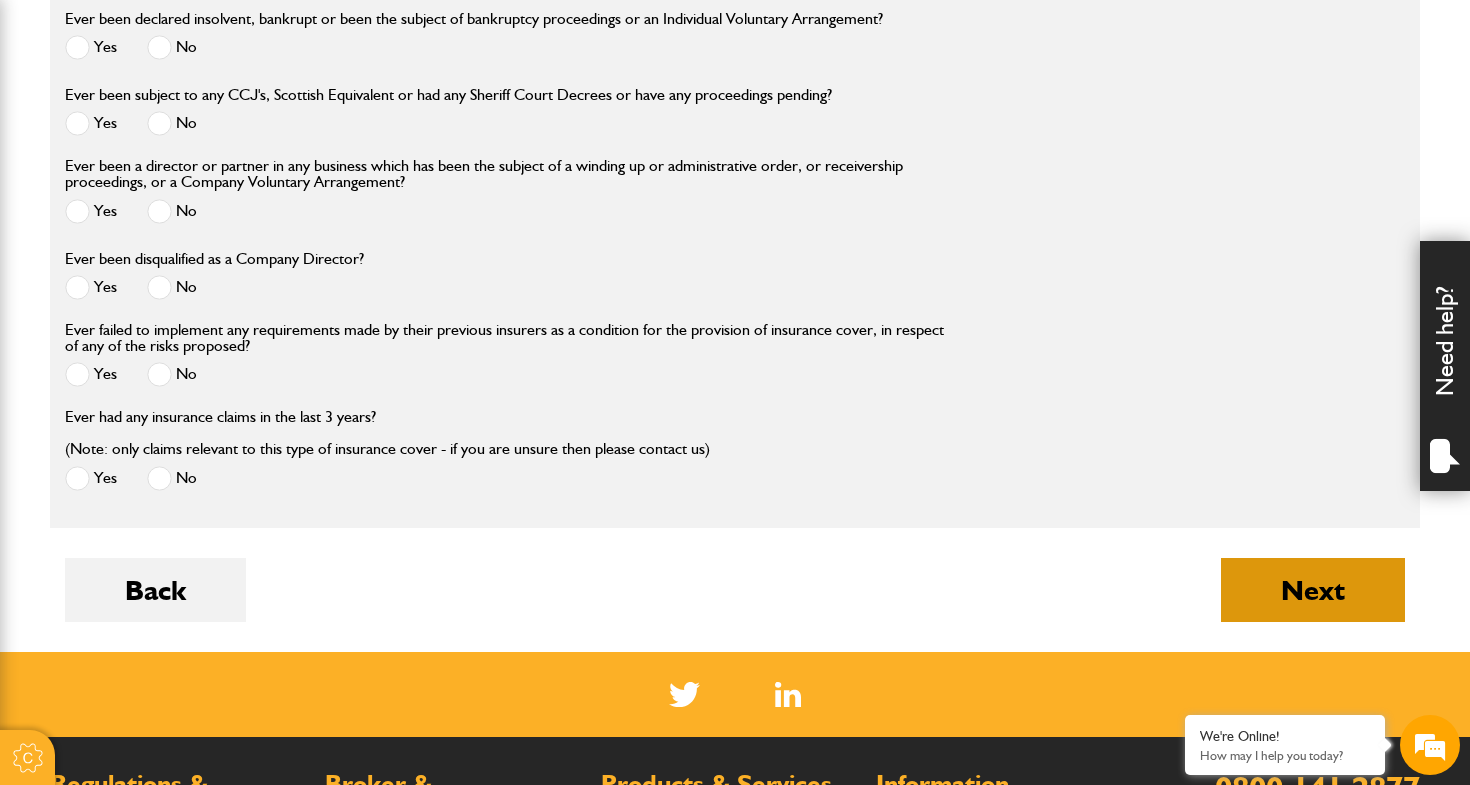 click on "Next" at bounding box center [1313, 590] 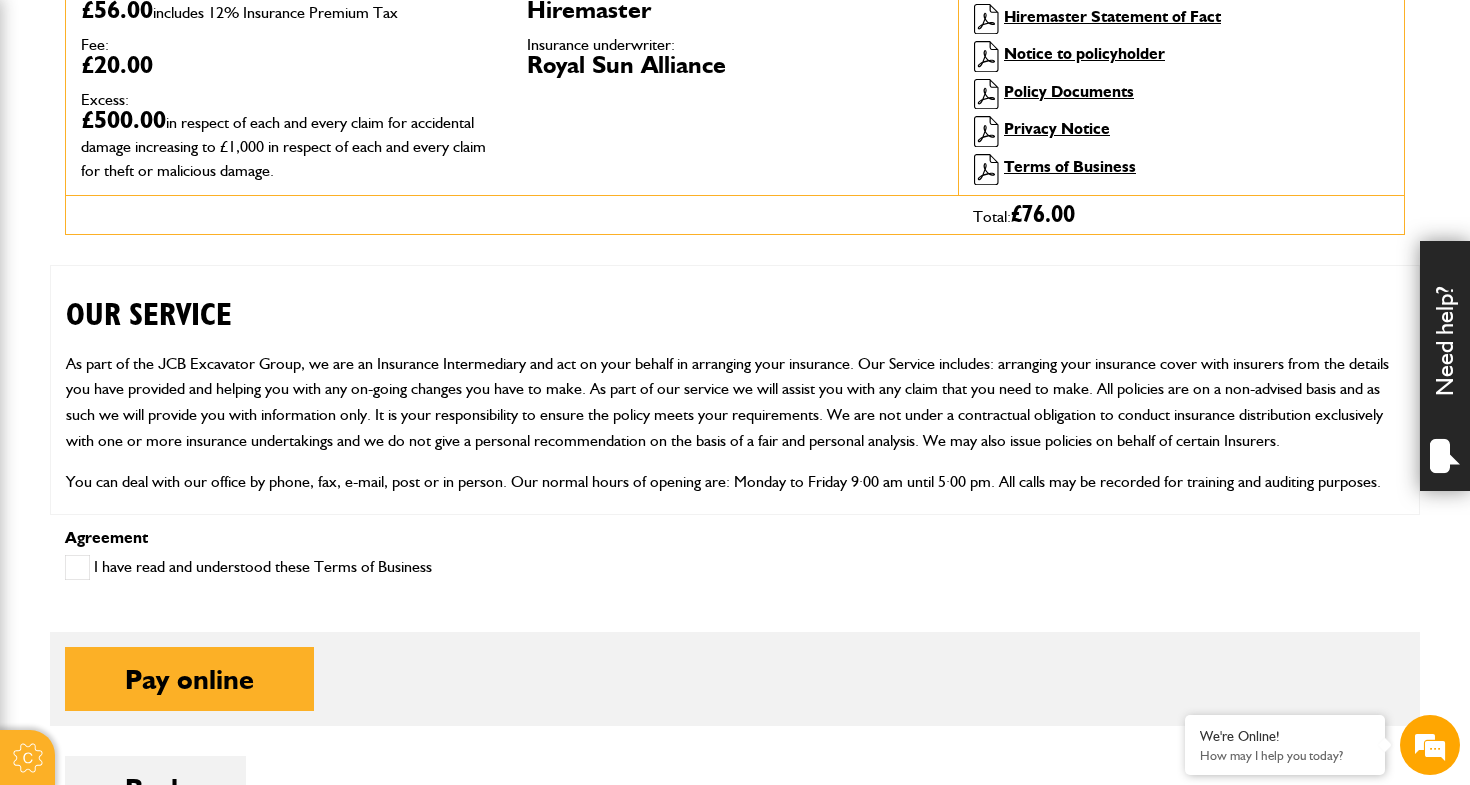scroll, scrollTop: 711, scrollLeft: 0, axis: vertical 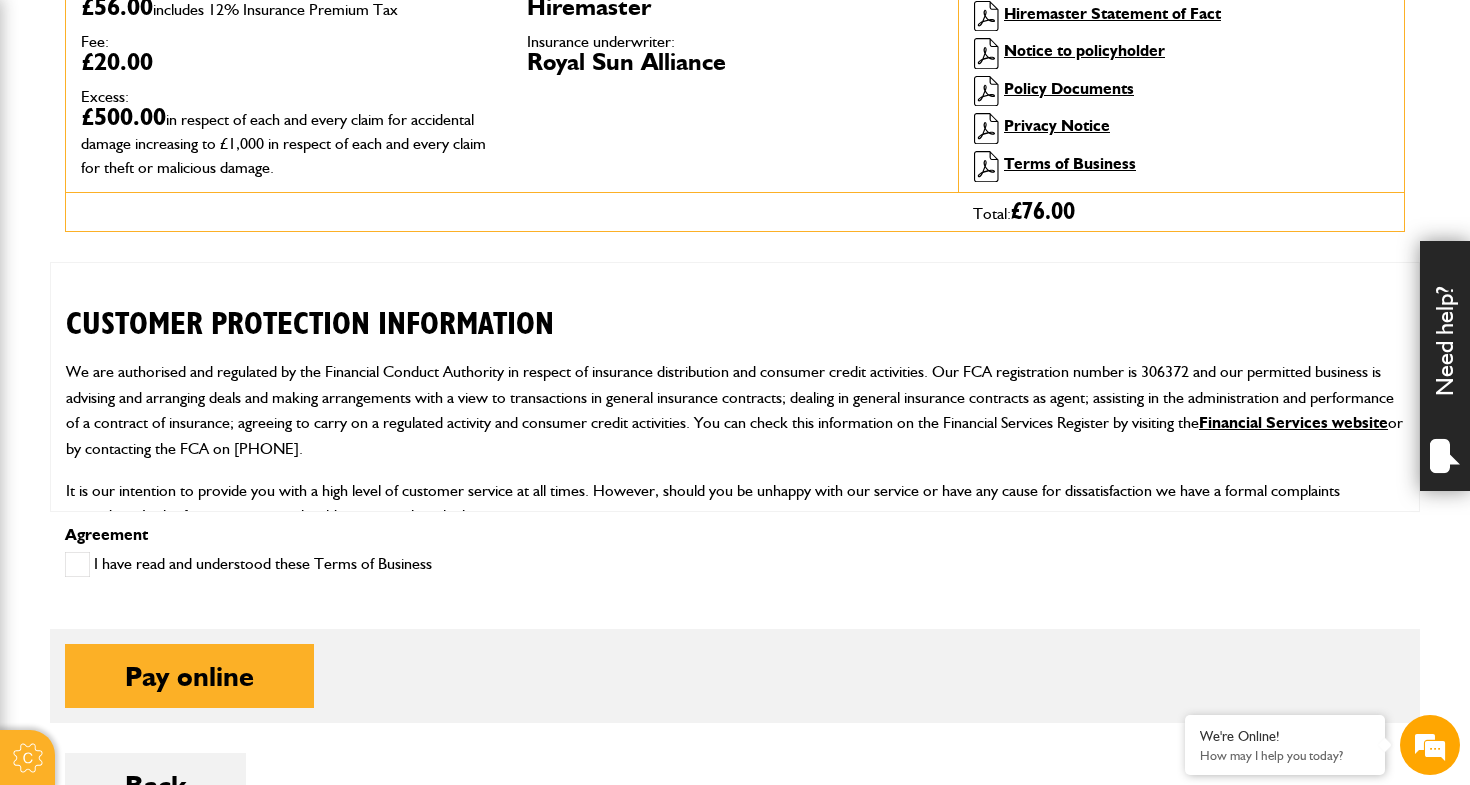 click at bounding box center (77, 564) 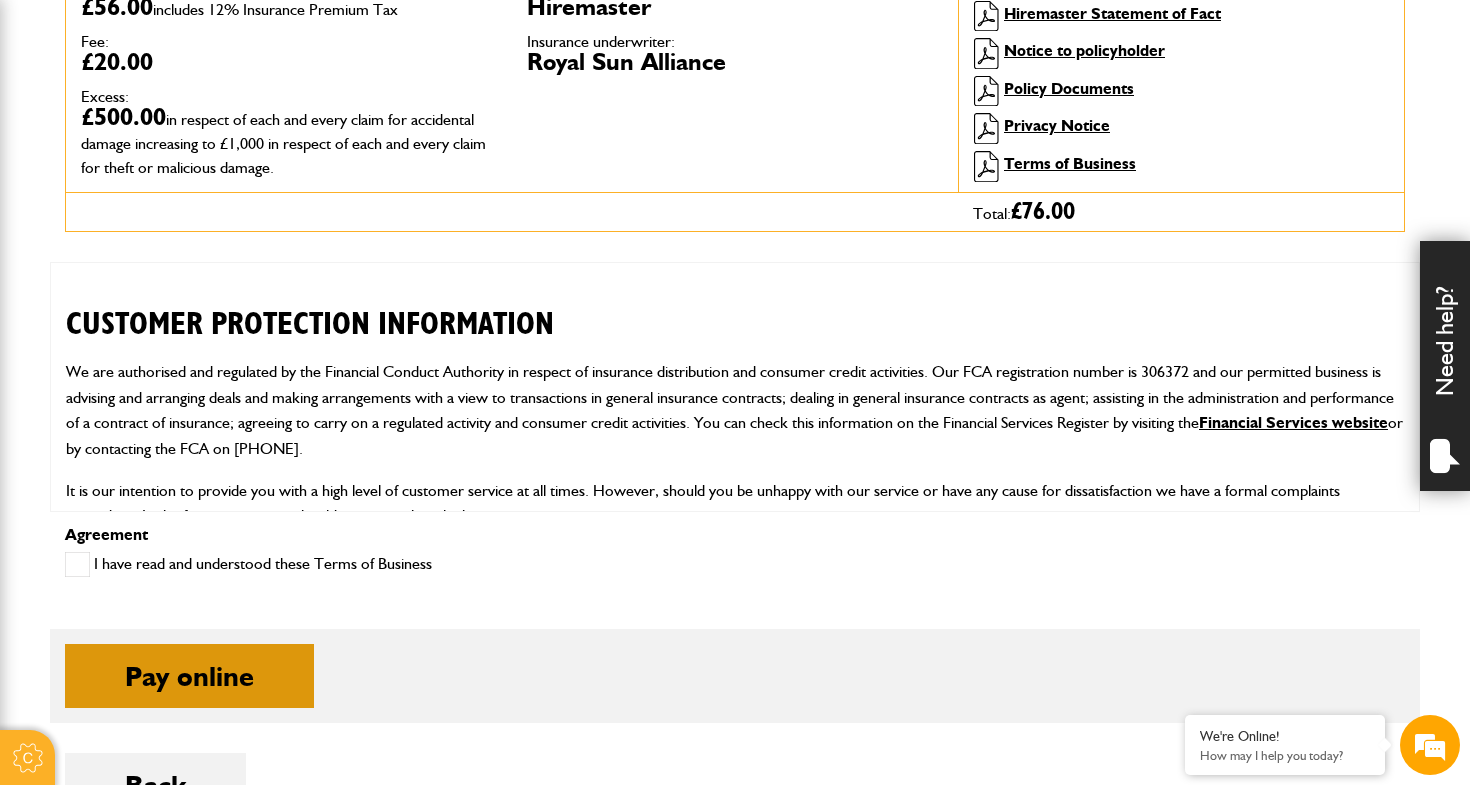 click on "Pay online" at bounding box center (189, 676) 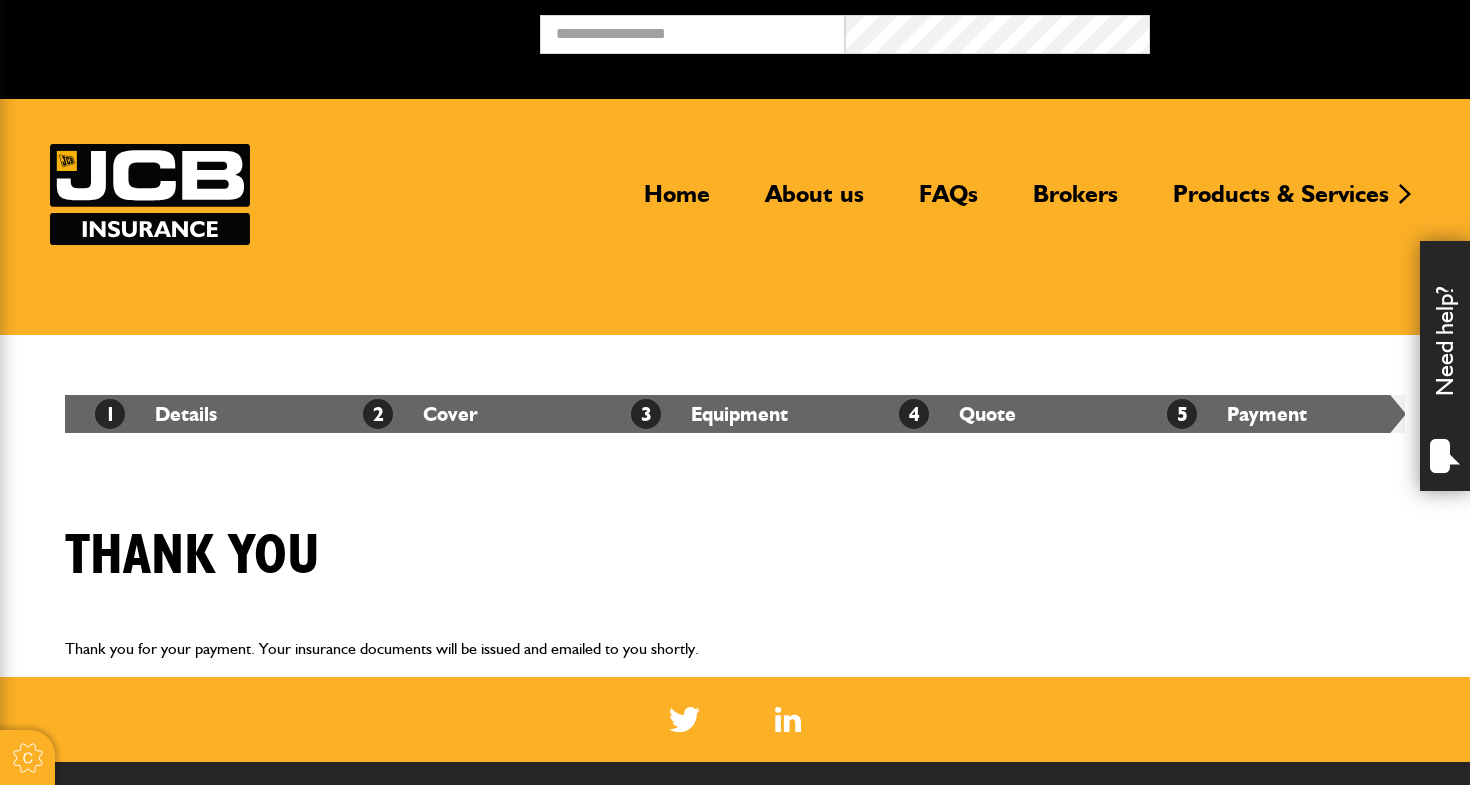 scroll, scrollTop: 0, scrollLeft: 0, axis: both 